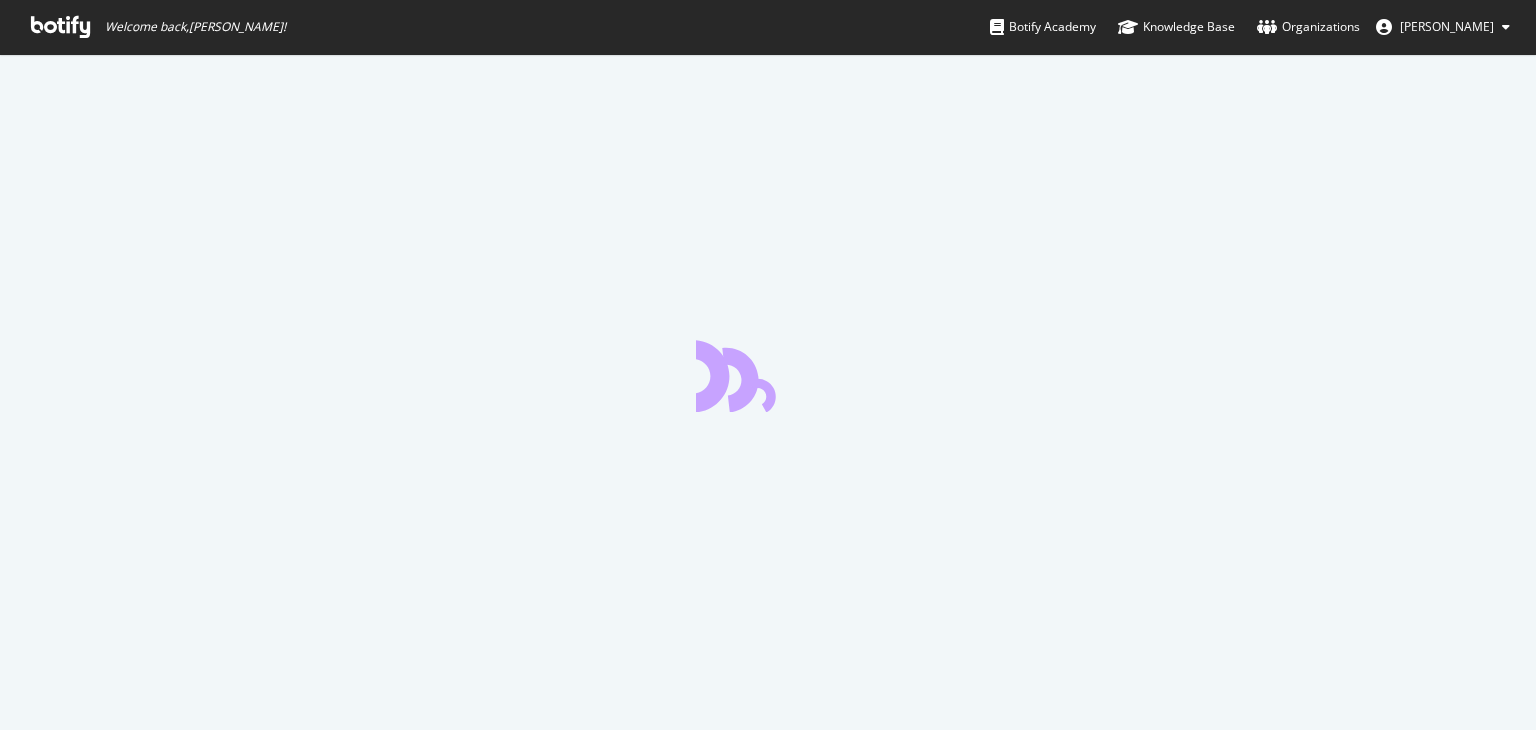 scroll, scrollTop: 0, scrollLeft: 0, axis: both 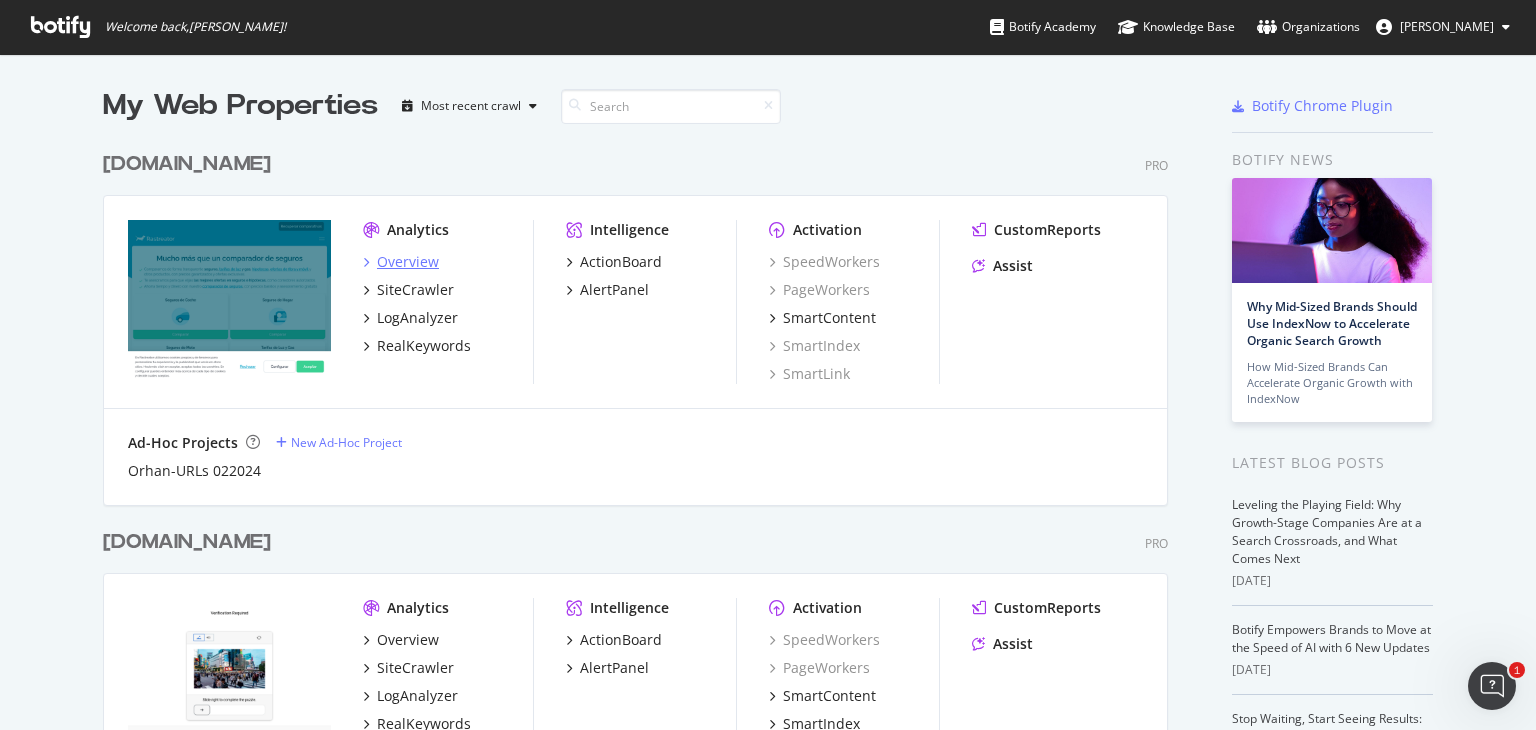 click on "Overview" at bounding box center (408, 262) 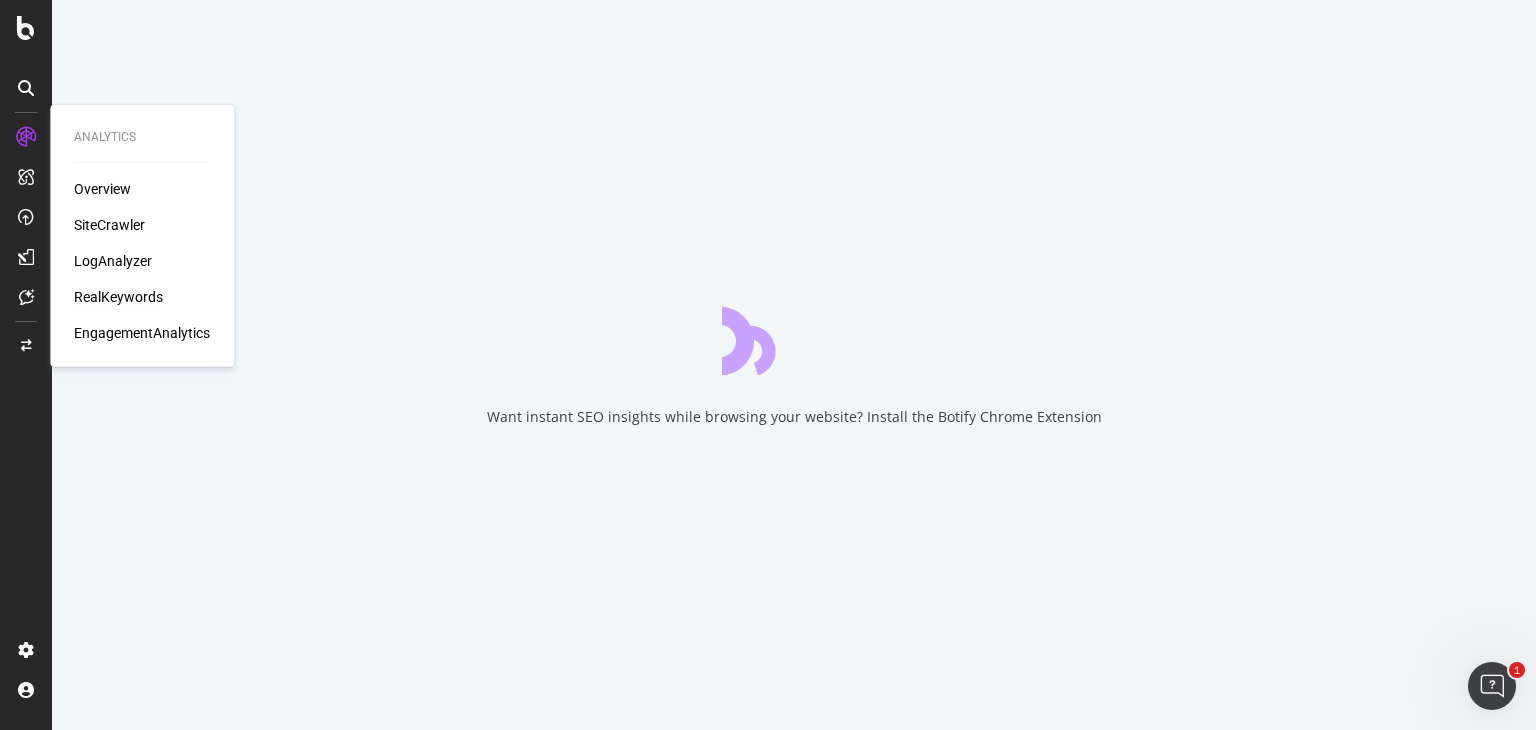click on "RealKeywords" at bounding box center [118, 297] 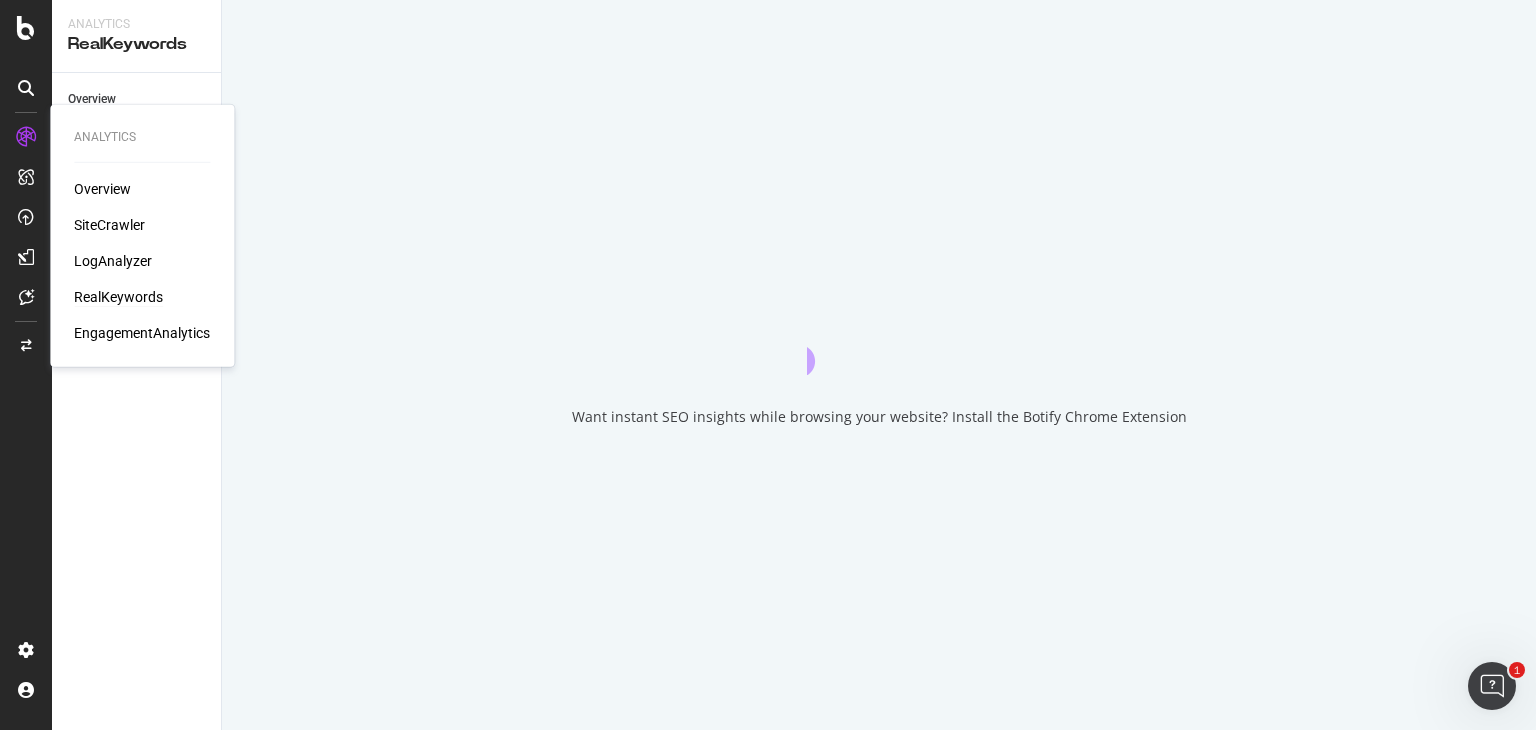 click on "RealKeywords" at bounding box center (118, 297) 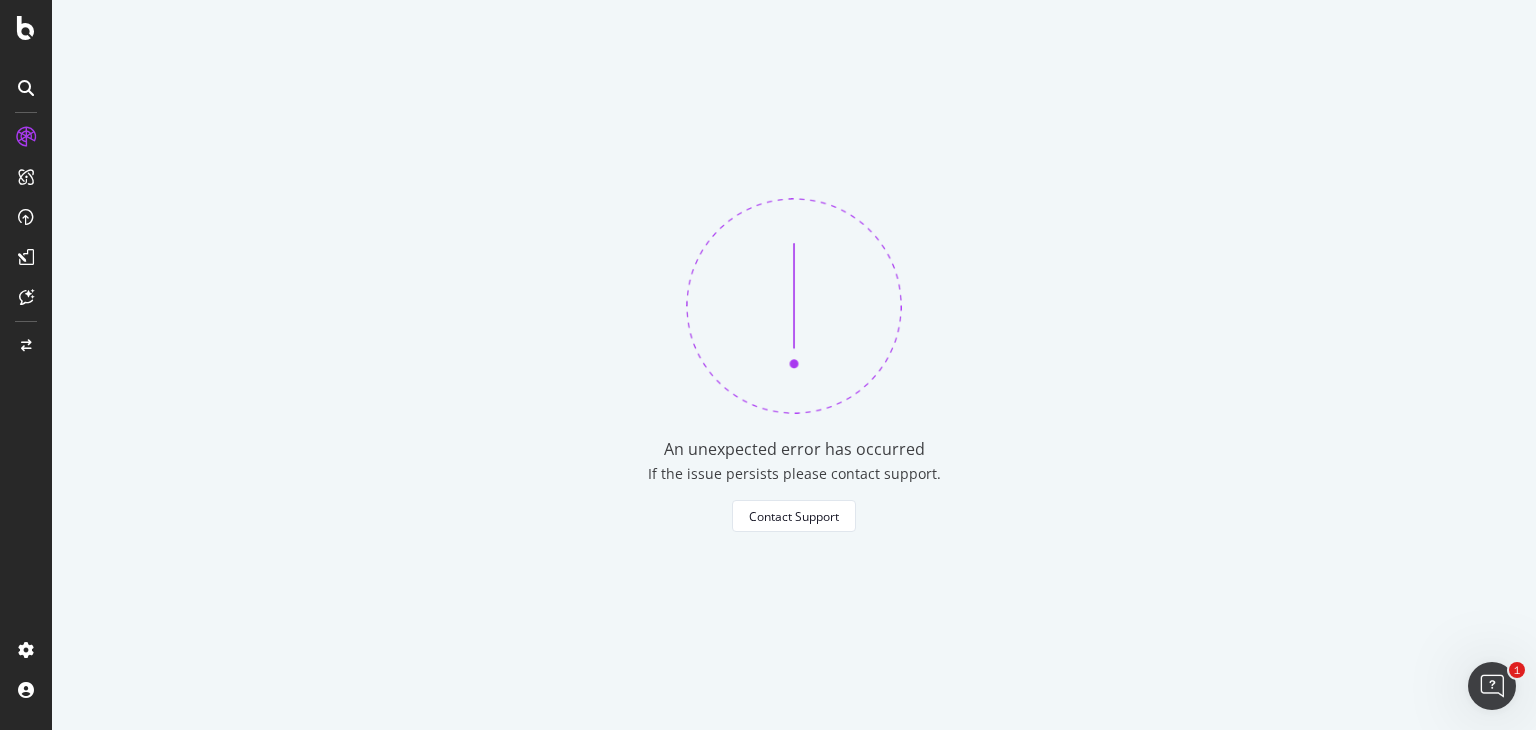 drag, startPoint x: 756, startPoint y: 514, endPoint x: 398, endPoint y: 404, distance: 374.51837 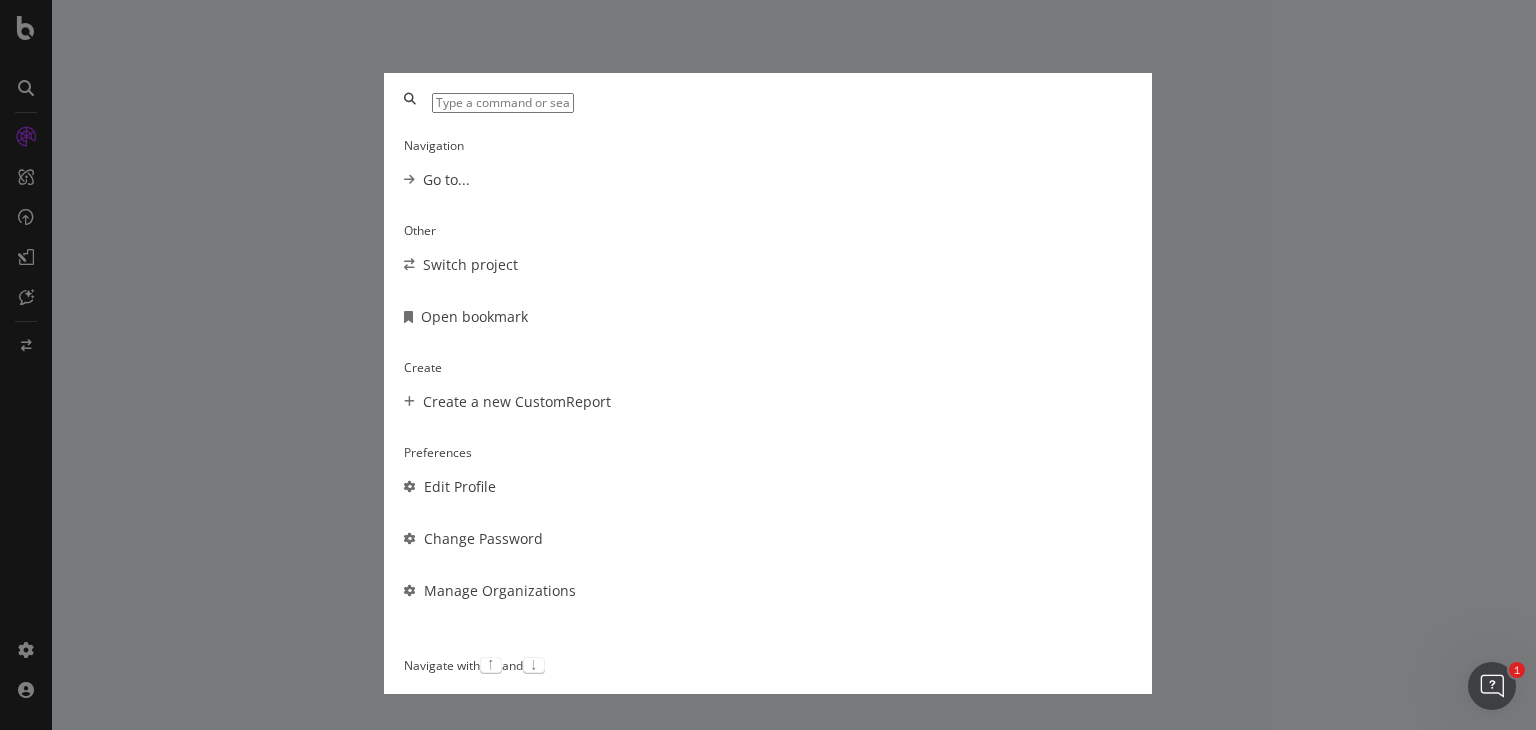scroll, scrollTop: 0, scrollLeft: 0, axis: both 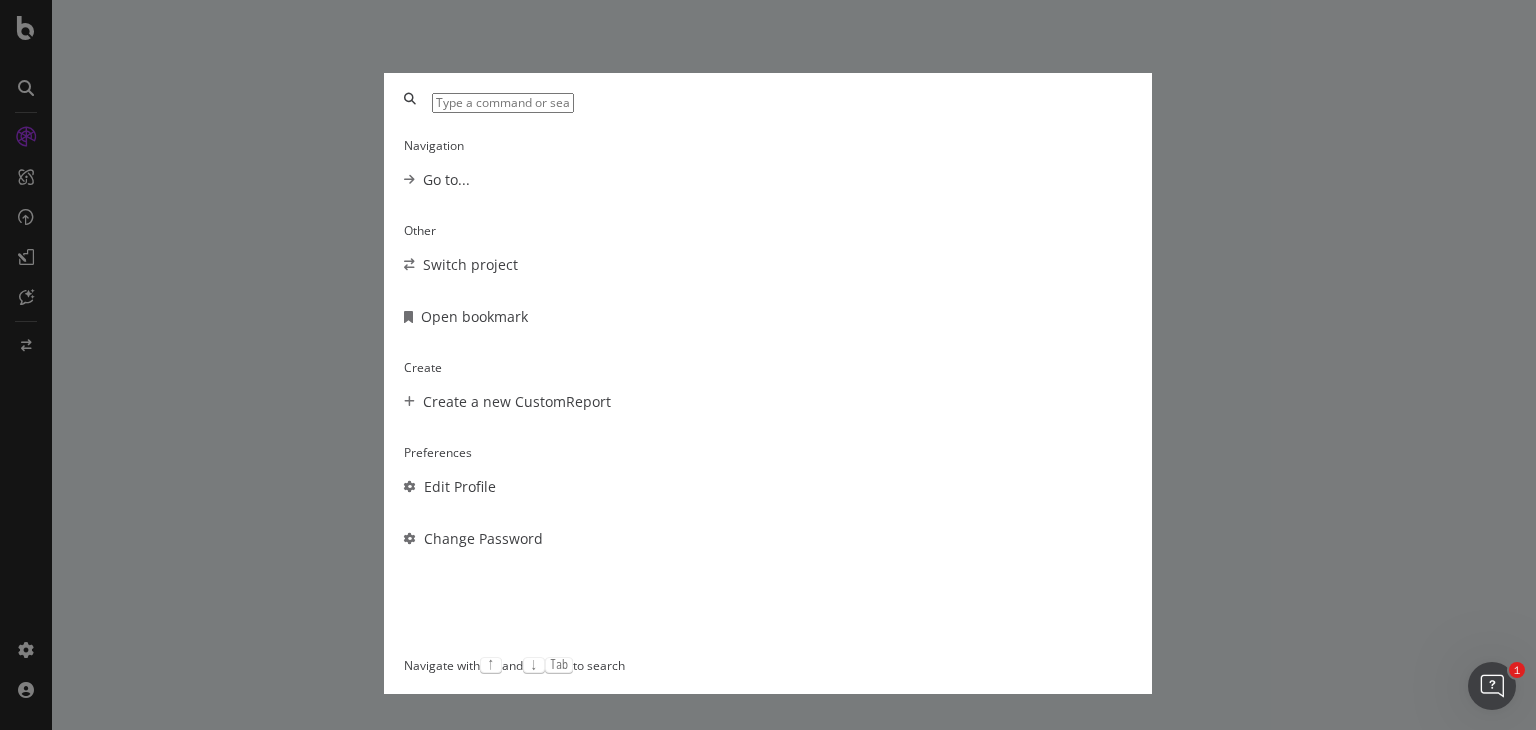 click on "Navigation Go to... Other Switch project Open bookmark Create Create a new CustomReport Preferences Edit Profile Change Password Navigate with  ↑  and  ↓ Tab   to search" at bounding box center (768, 365) 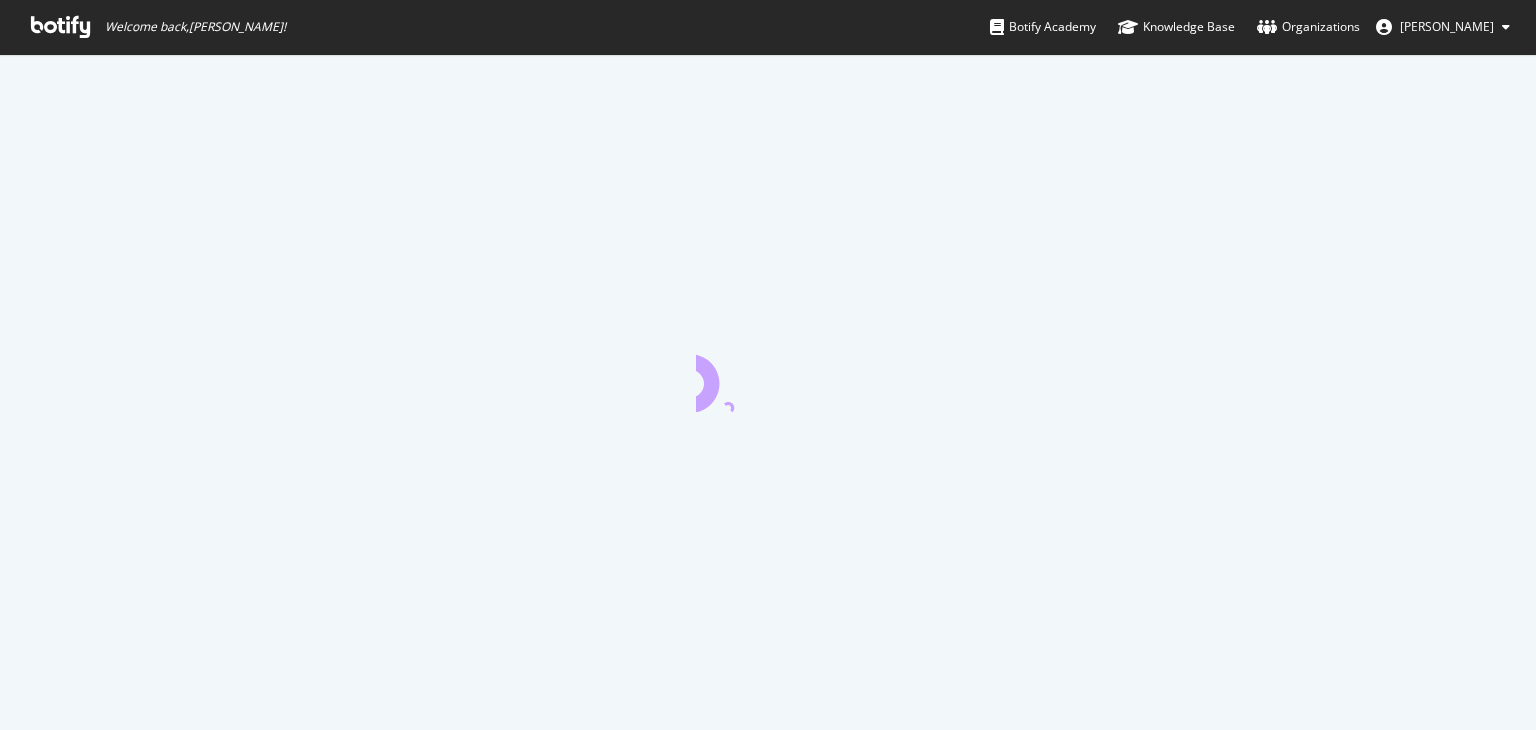 scroll, scrollTop: 0, scrollLeft: 0, axis: both 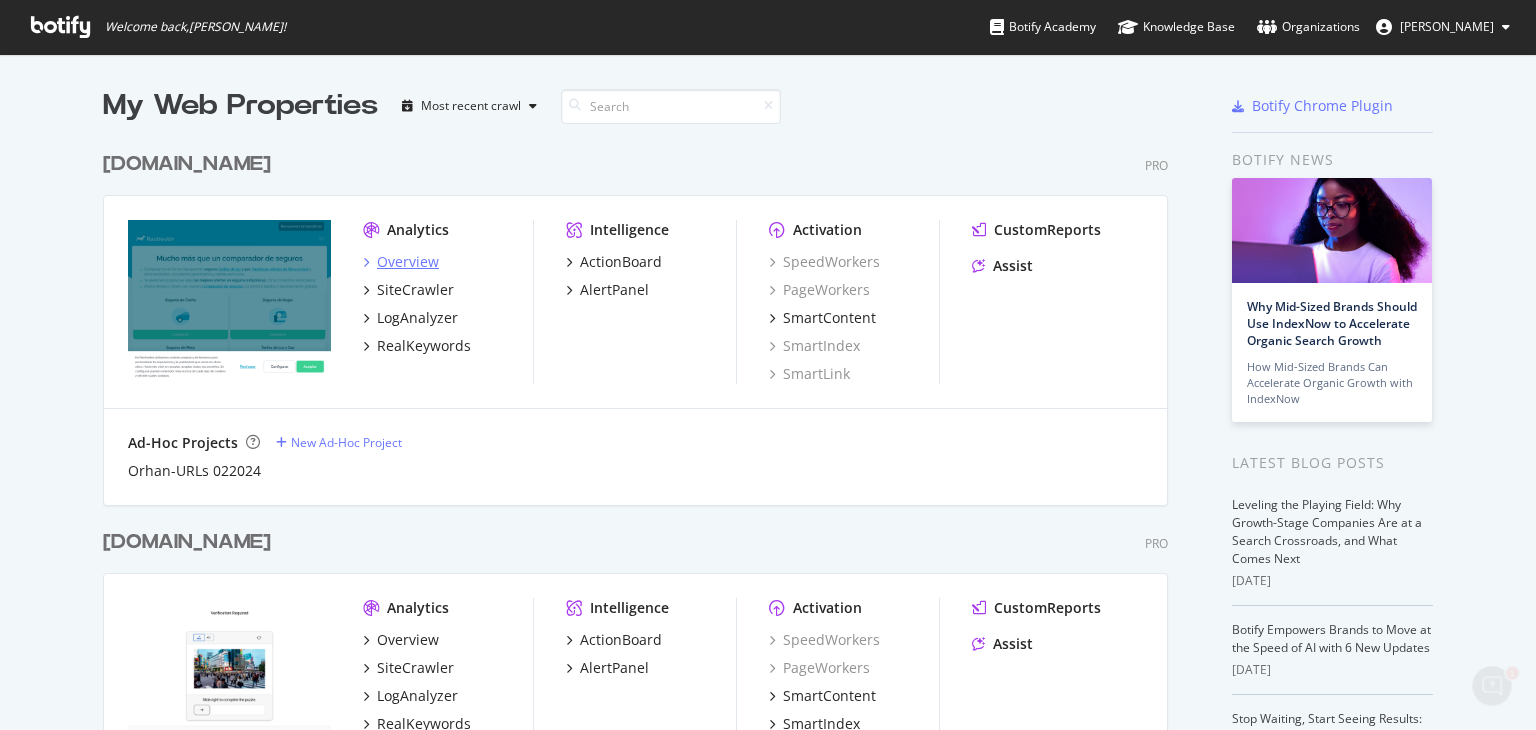 click on "Overview" at bounding box center [408, 262] 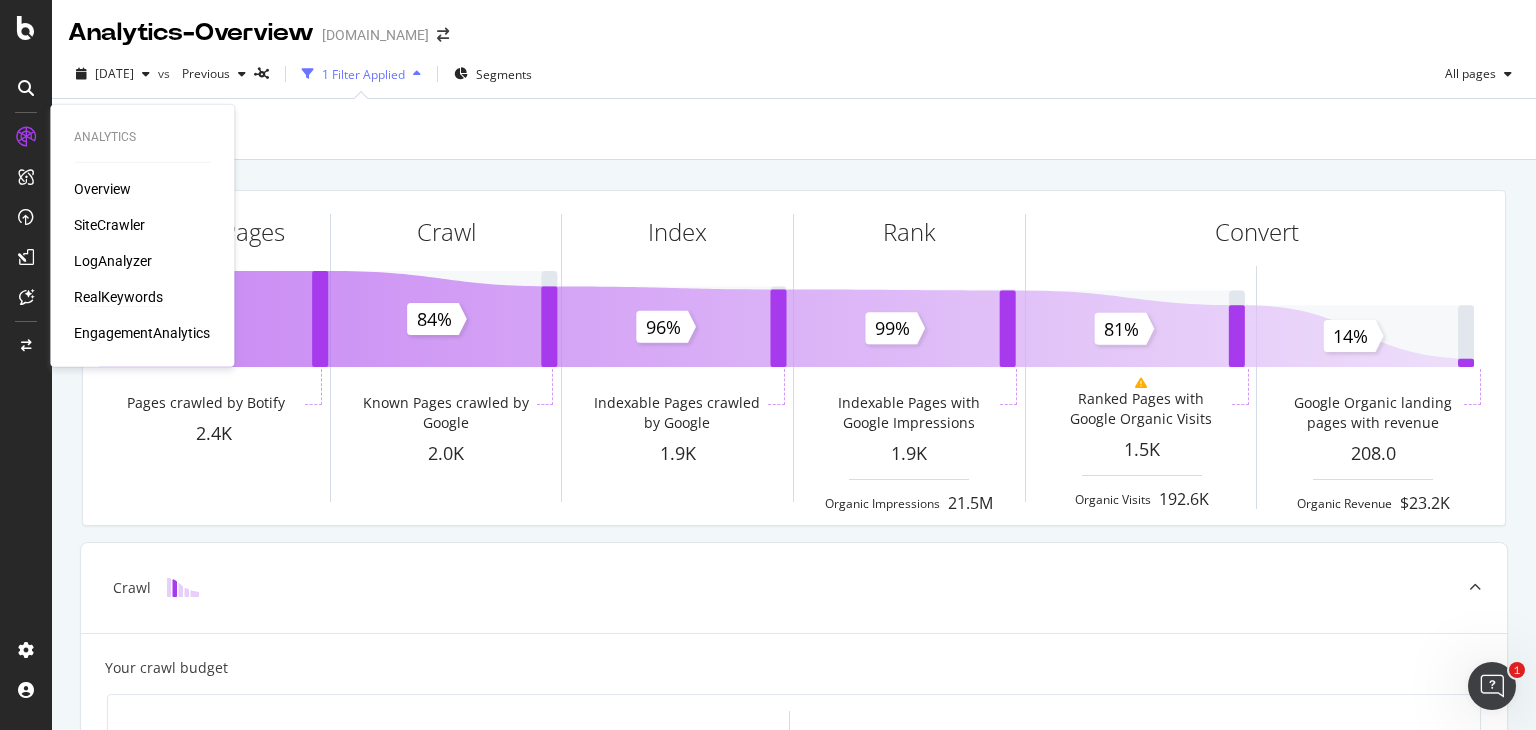 click on "RealKeywords" at bounding box center [118, 297] 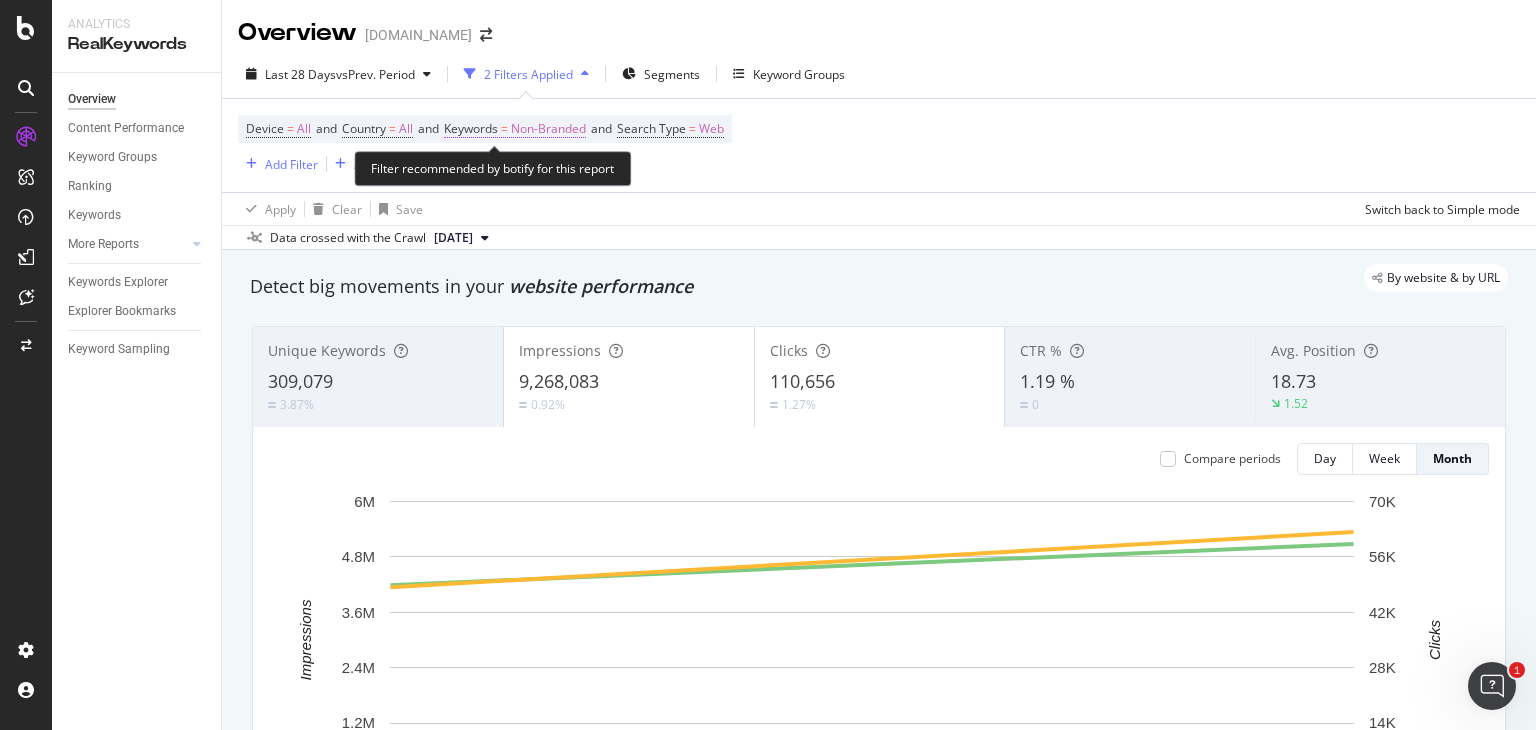 click on "Non-Branded" at bounding box center (548, 129) 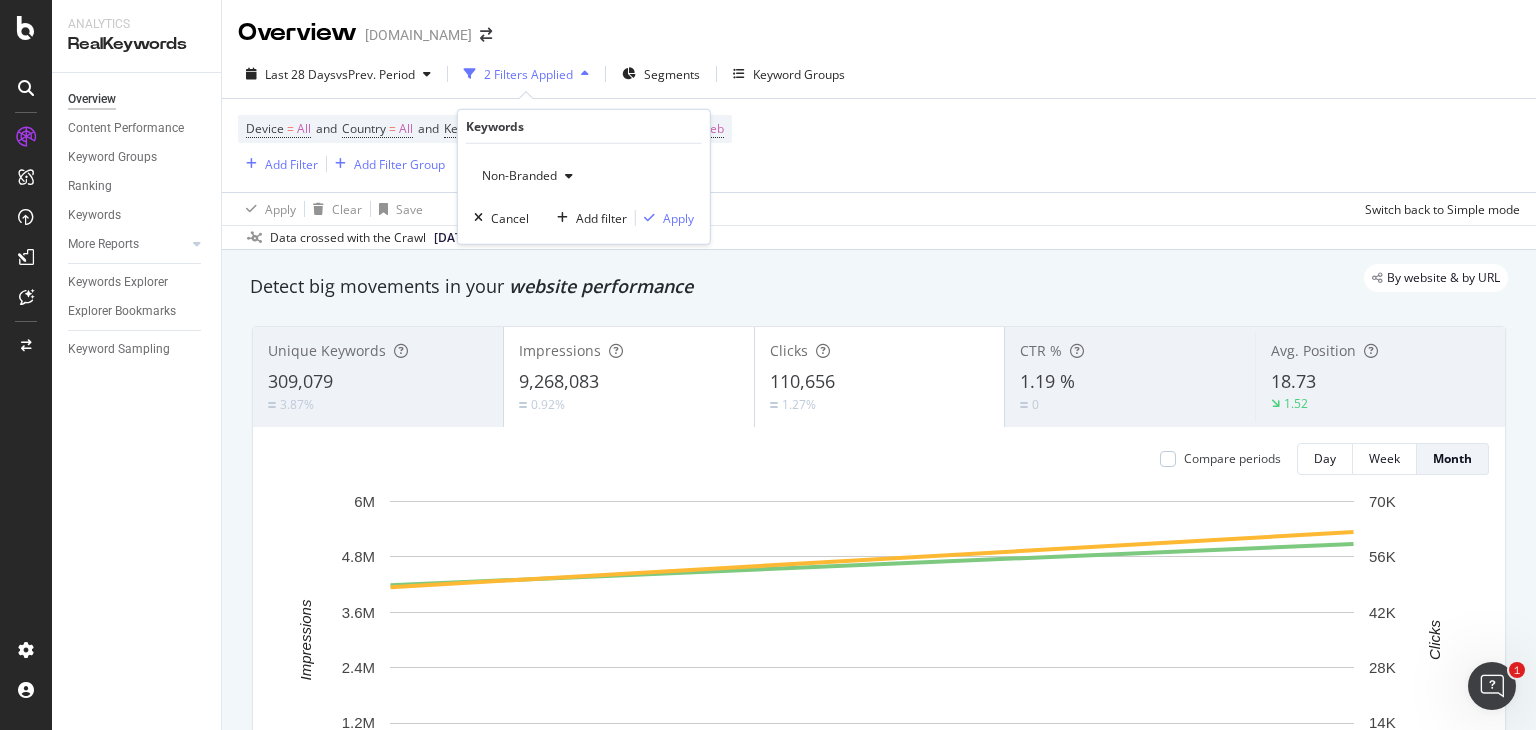 click on "Non-Branded" at bounding box center (515, 175) 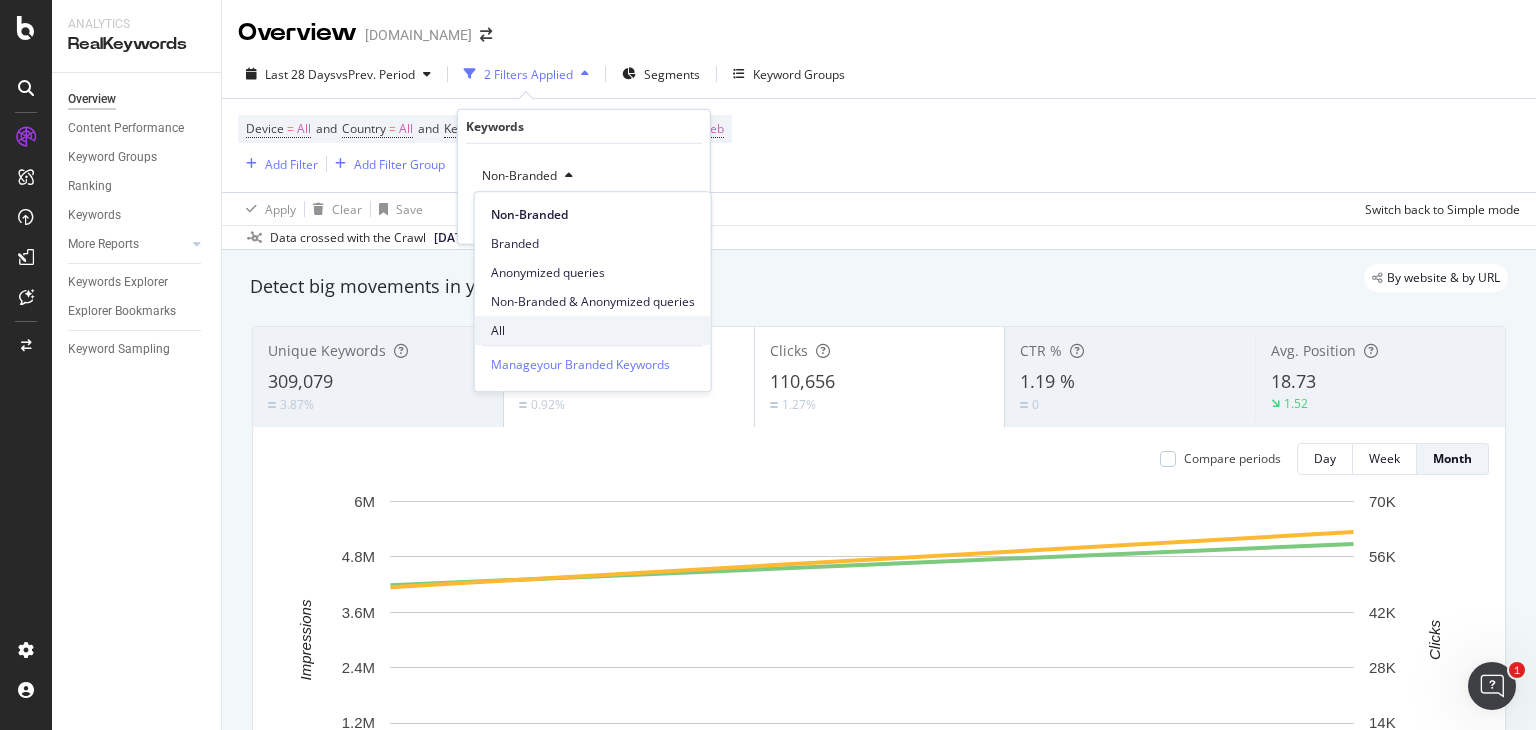 click on "All" at bounding box center [593, 331] 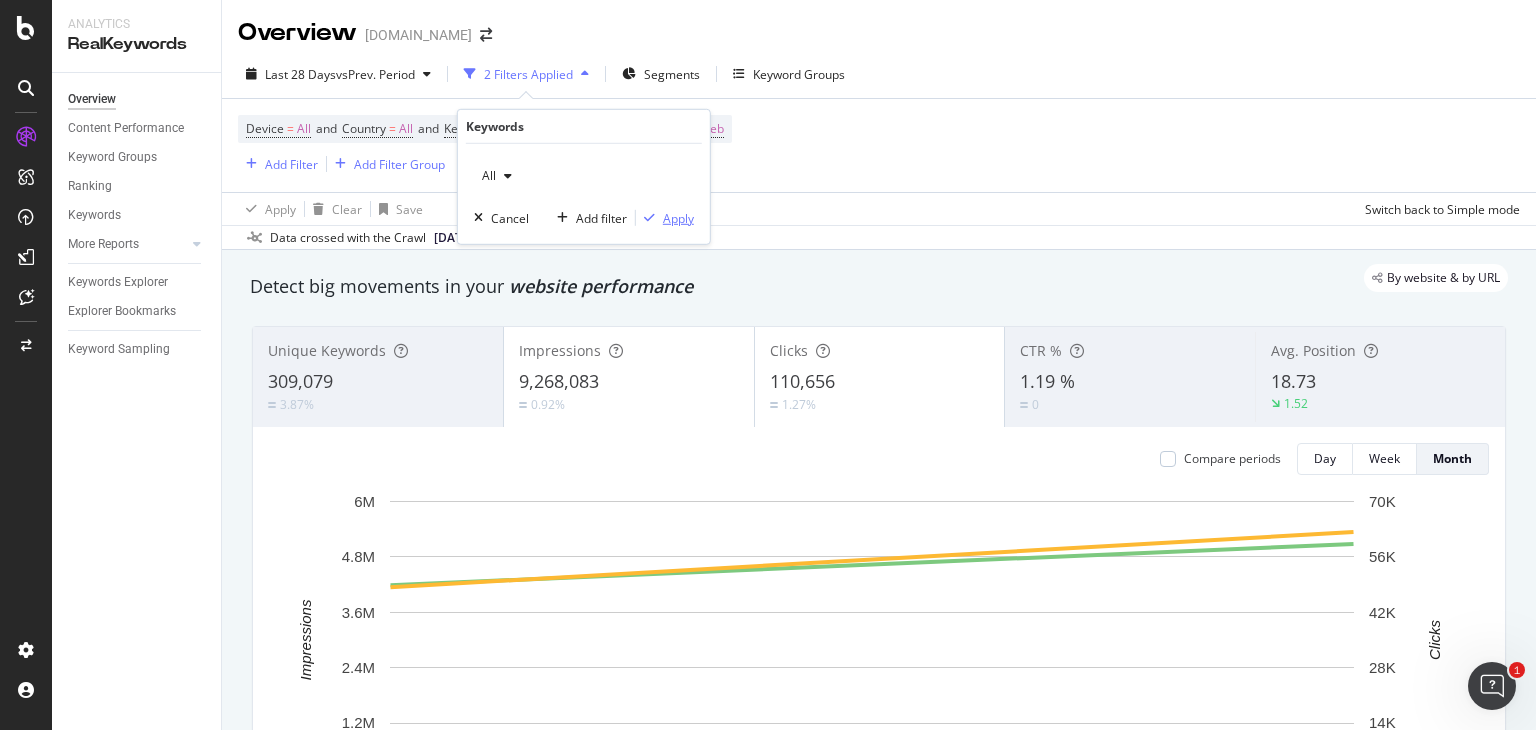 click at bounding box center [649, 218] 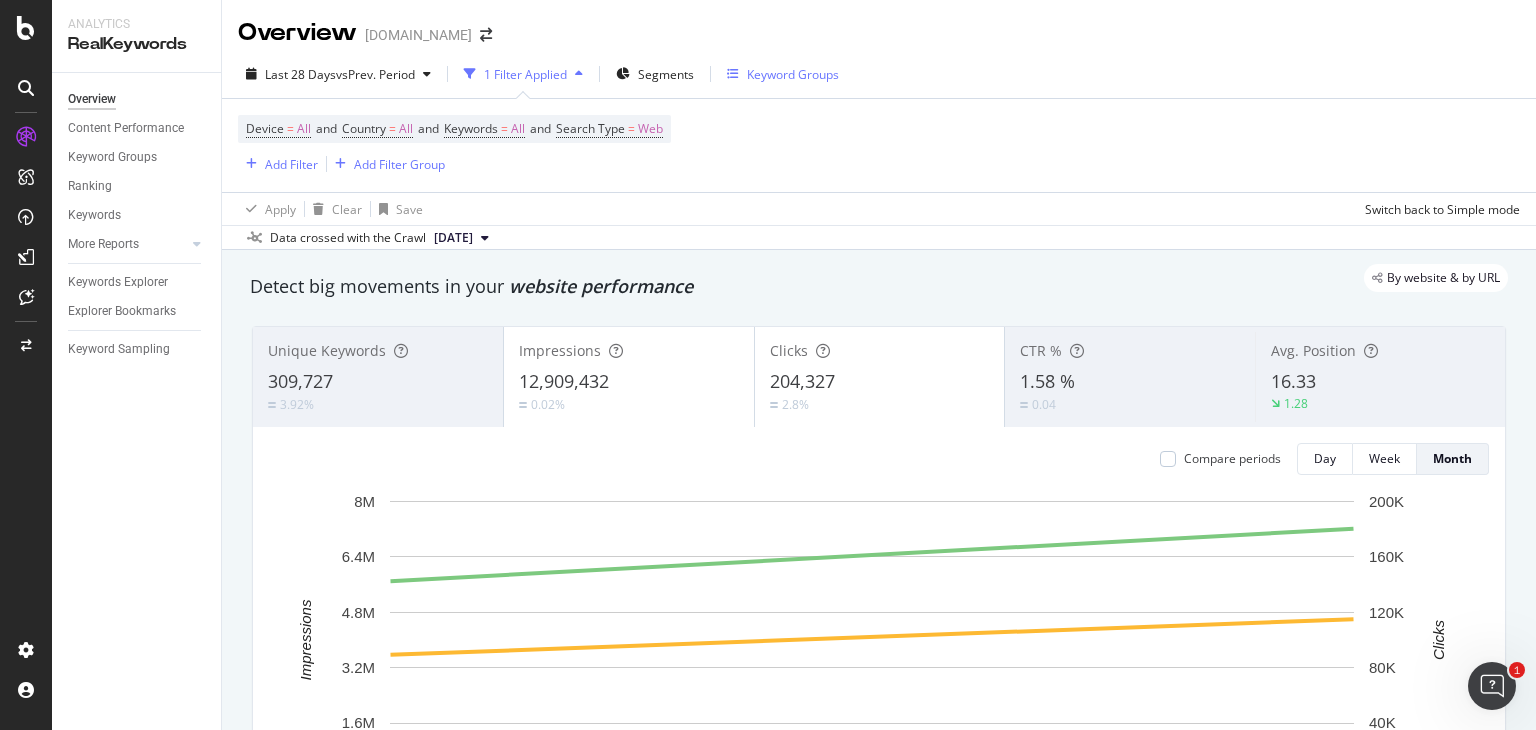 click on "Keyword Groups" at bounding box center (793, 74) 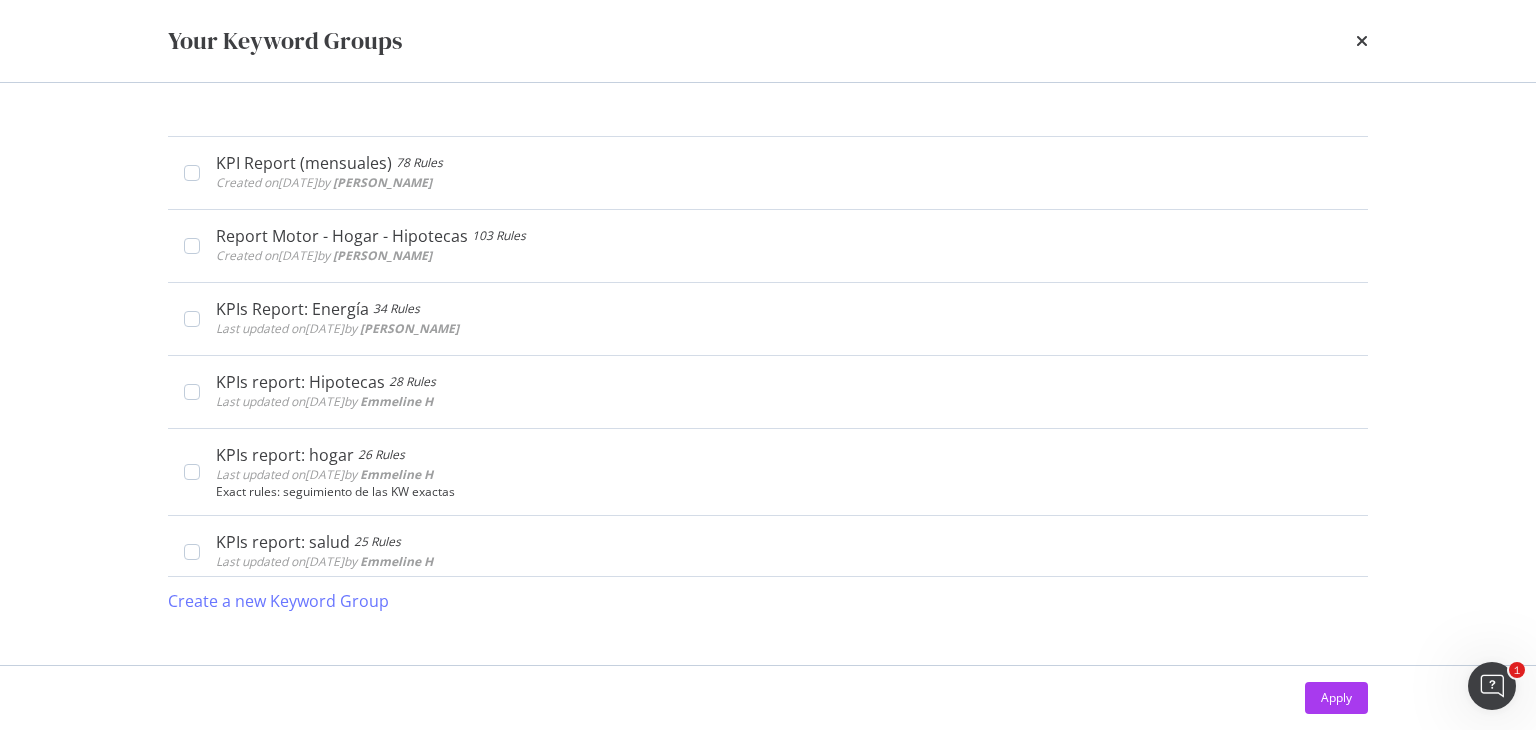 scroll, scrollTop: 644, scrollLeft: 0, axis: vertical 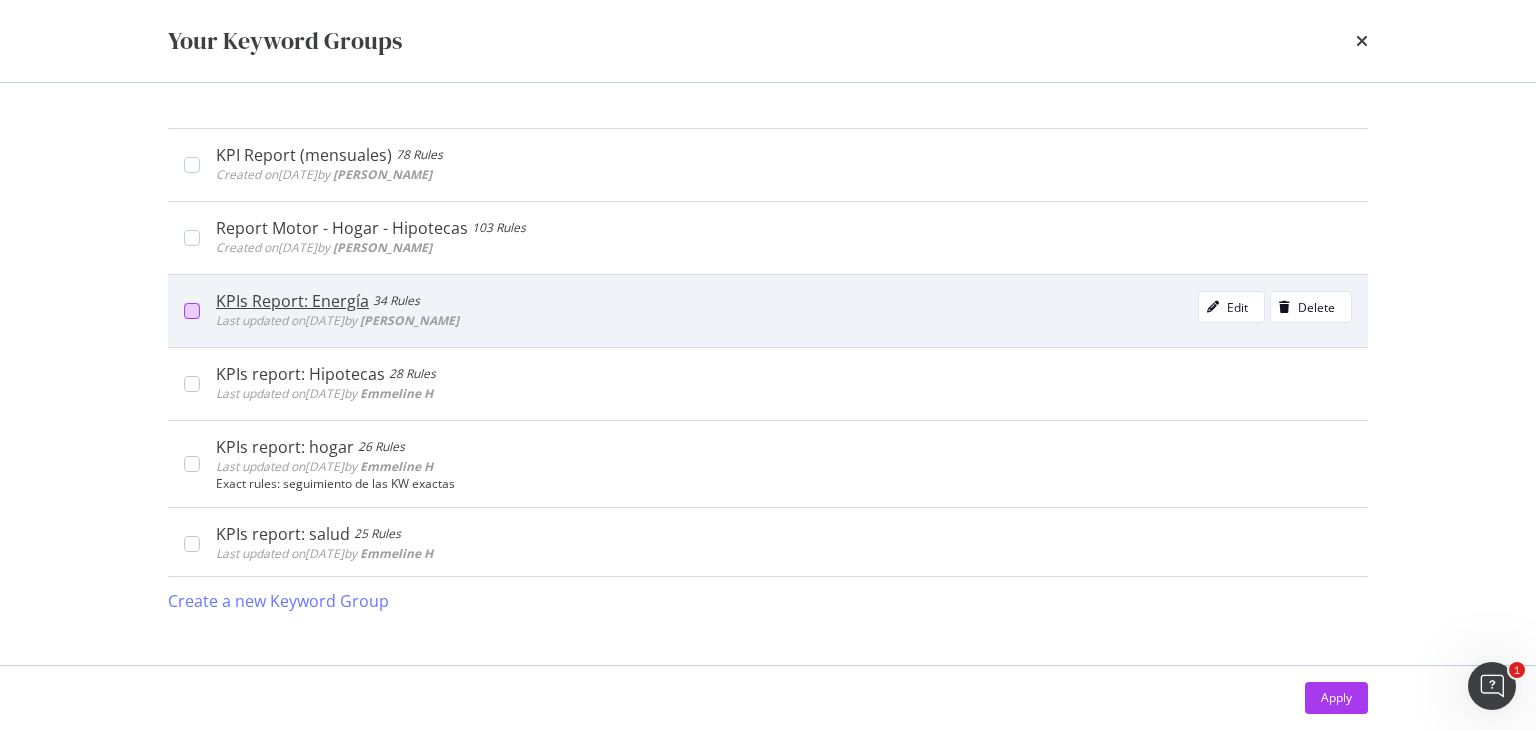 click at bounding box center [192, 311] 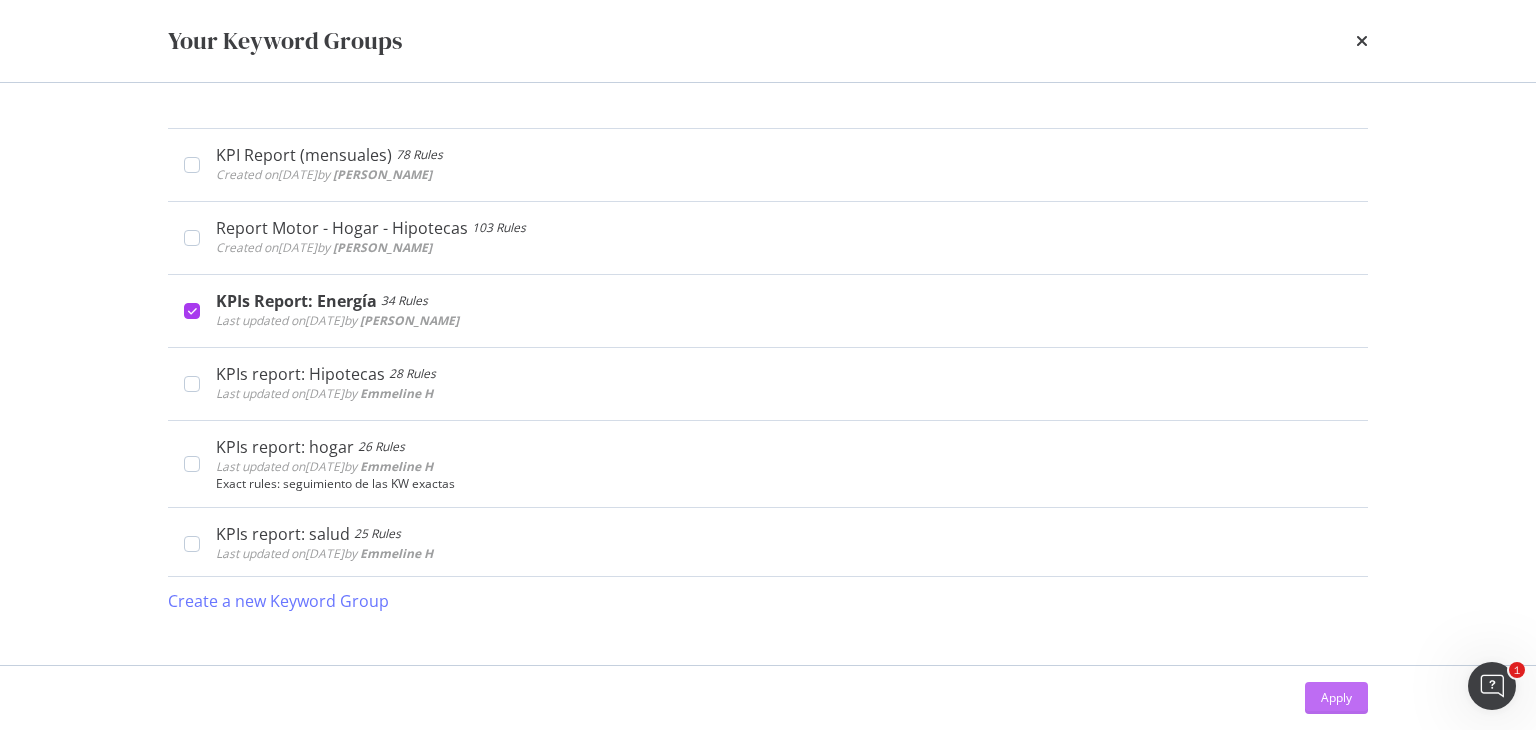 click on "Apply" at bounding box center [1336, 697] 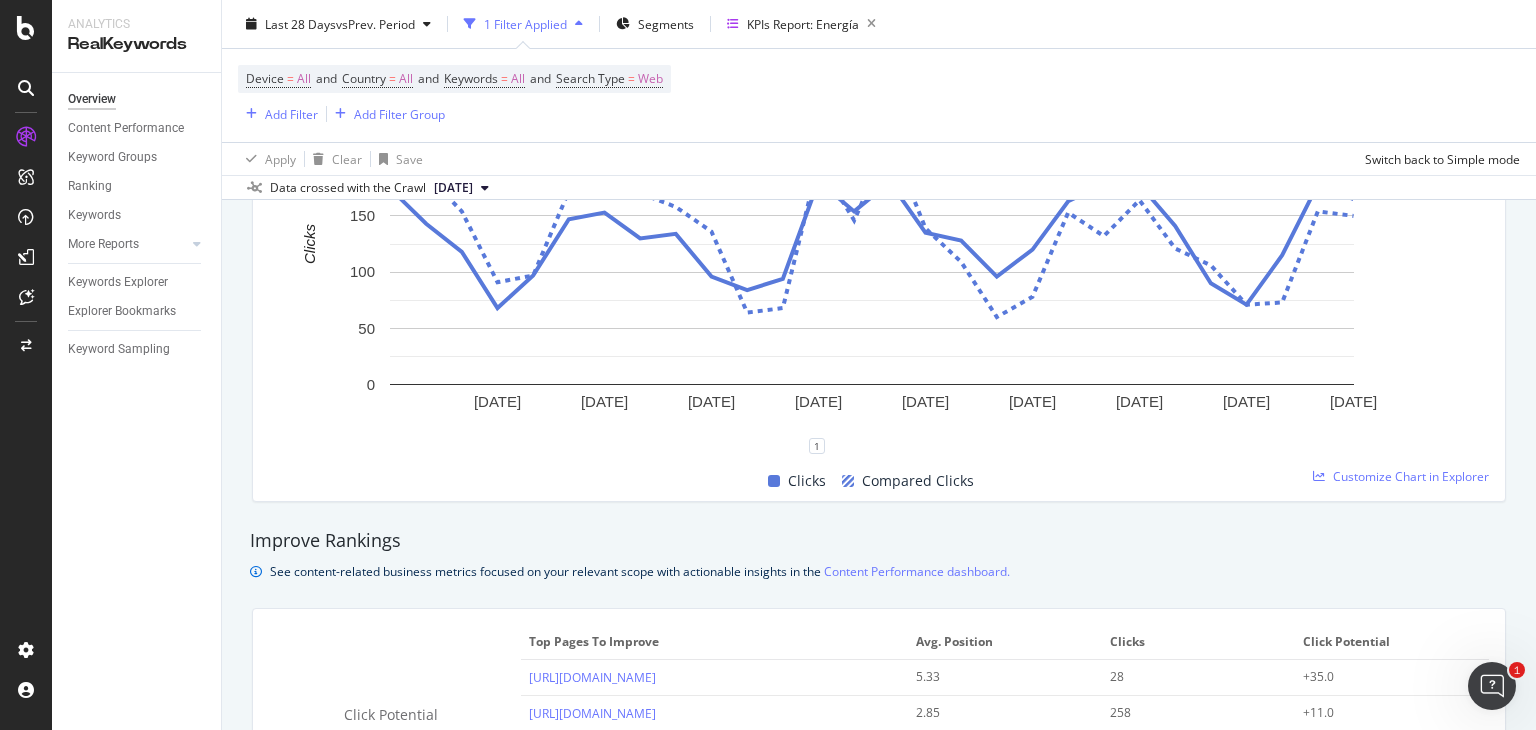 scroll, scrollTop: 1036, scrollLeft: 0, axis: vertical 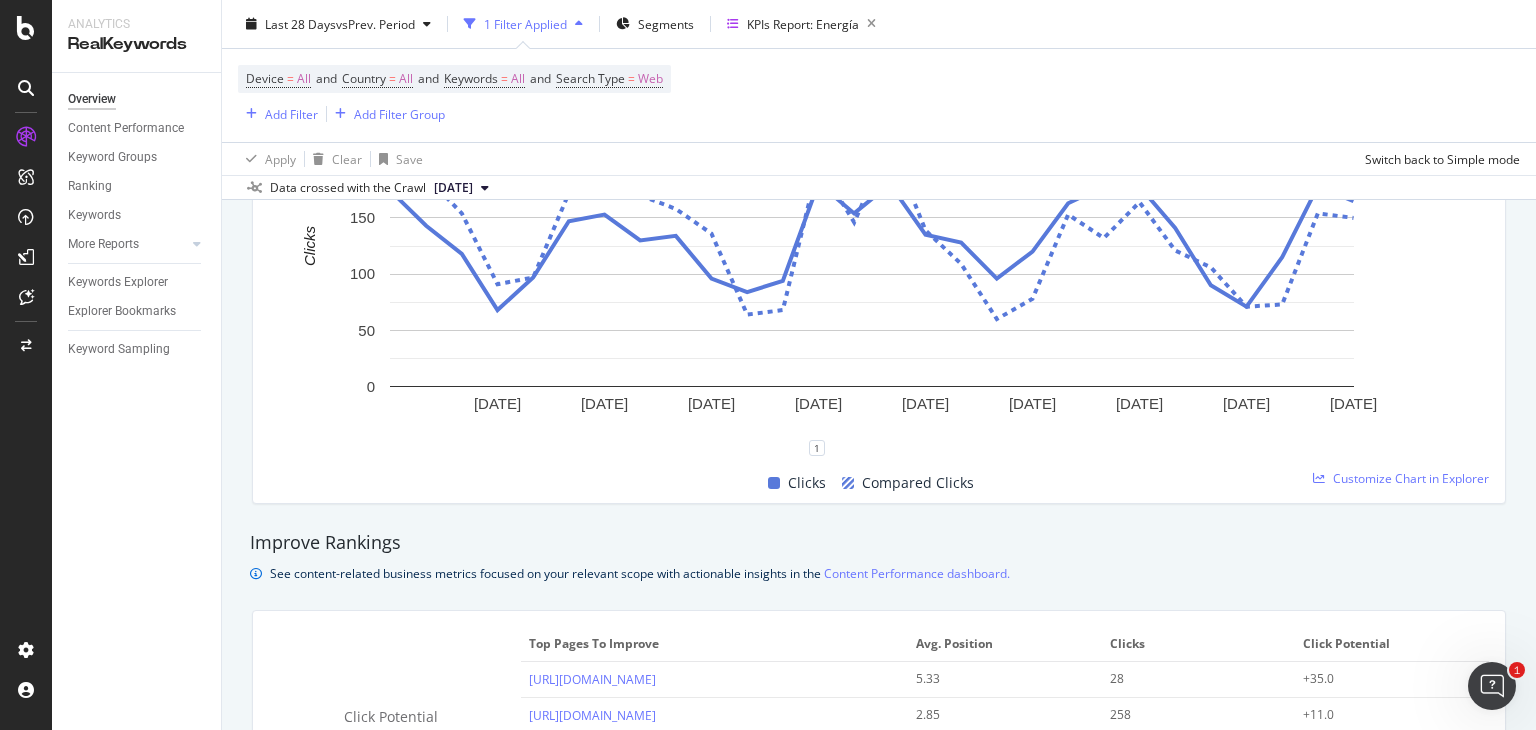 click on "Keywords" at bounding box center (144, 215) 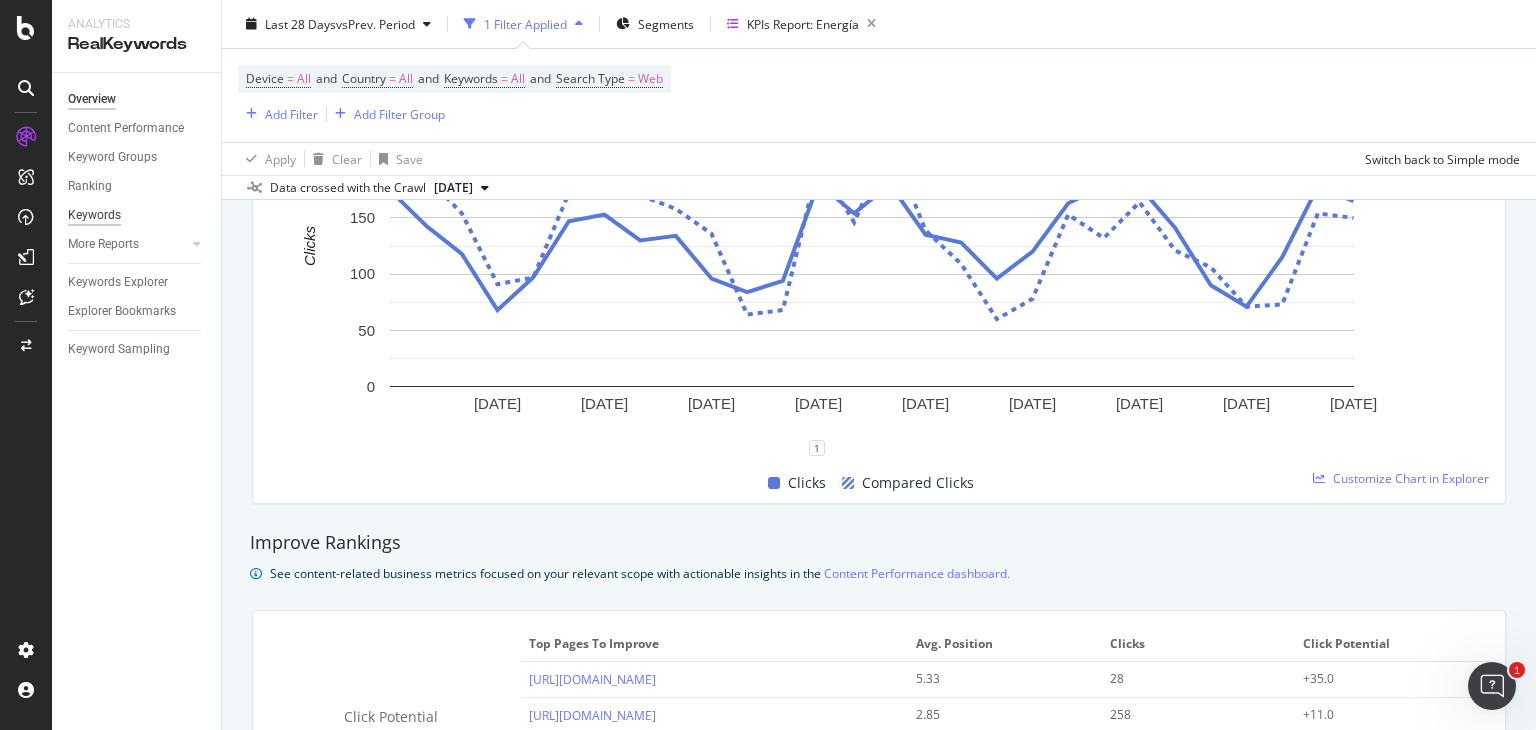 click on "Keywords" at bounding box center [94, 215] 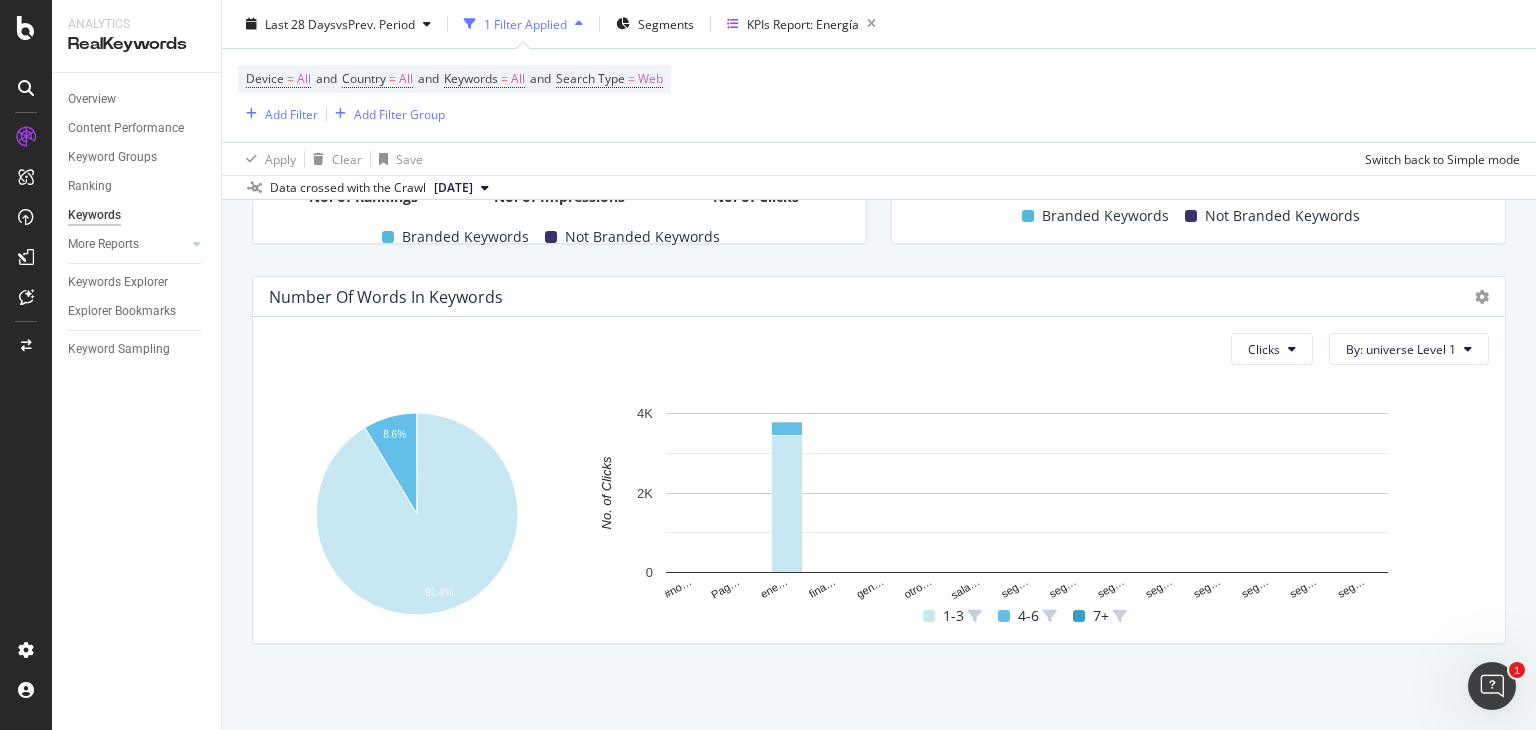 scroll, scrollTop: 0, scrollLeft: 0, axis: both 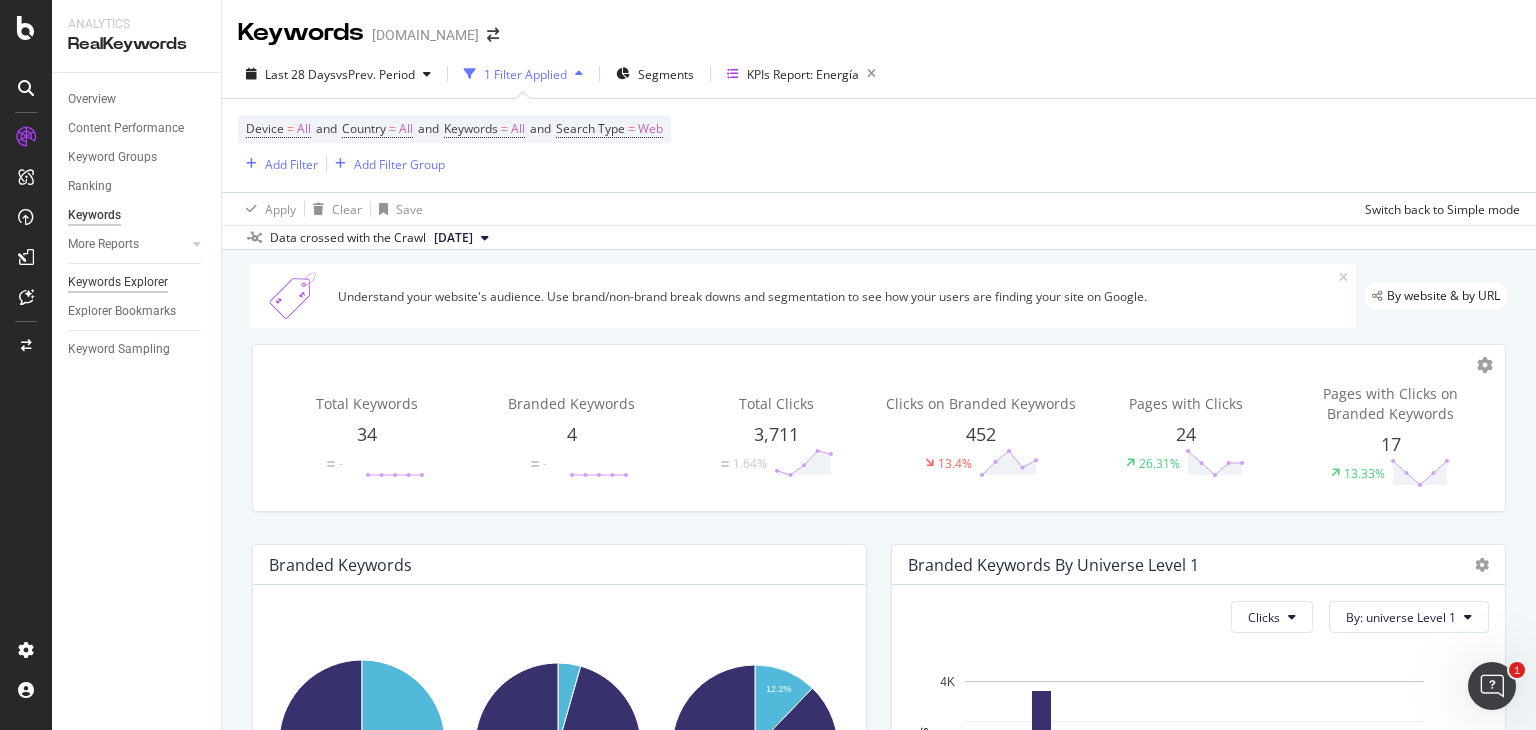 click on "Keywords Explorer" at bounding box center (118, 282) 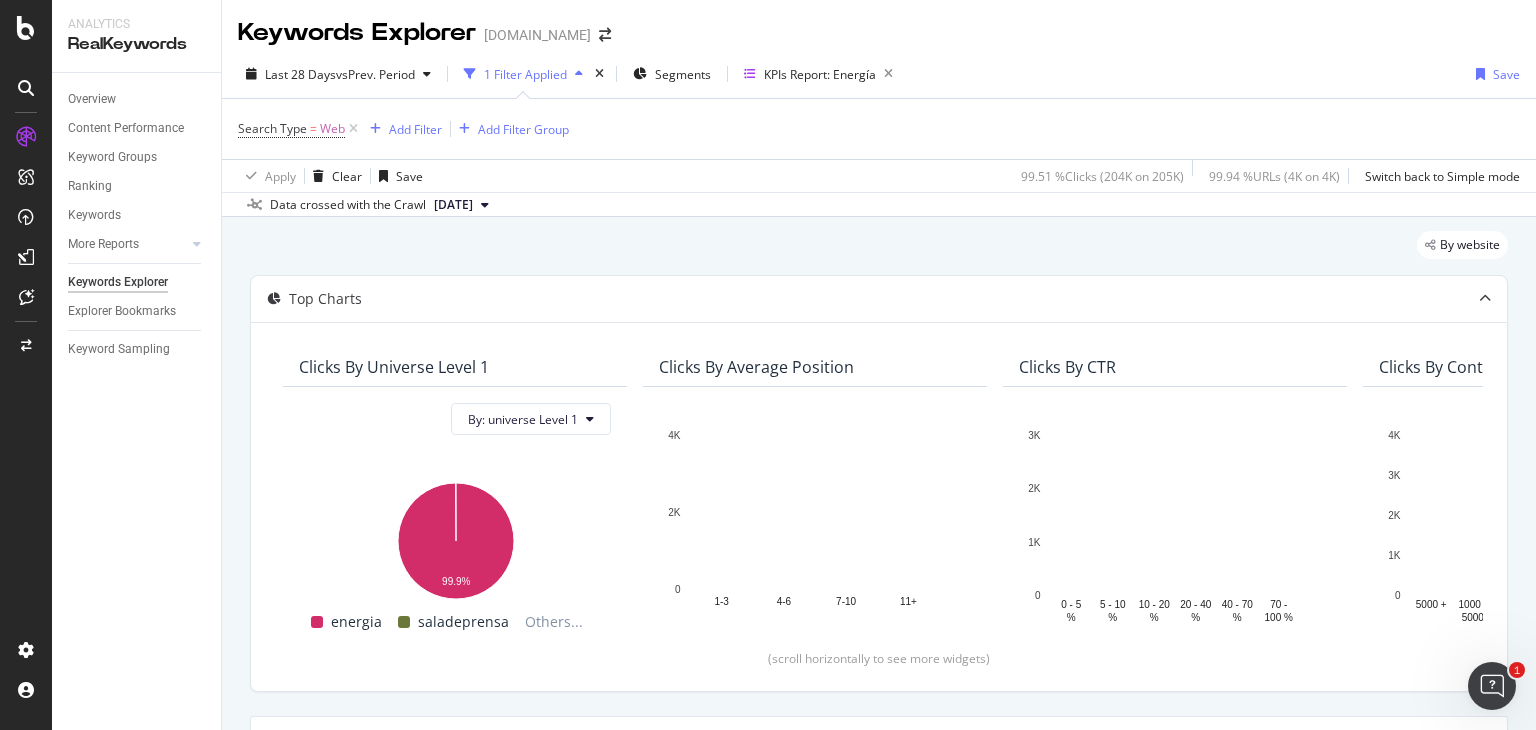scroll, scrollTop: 403, scrollLeft: 0, axis: vertical 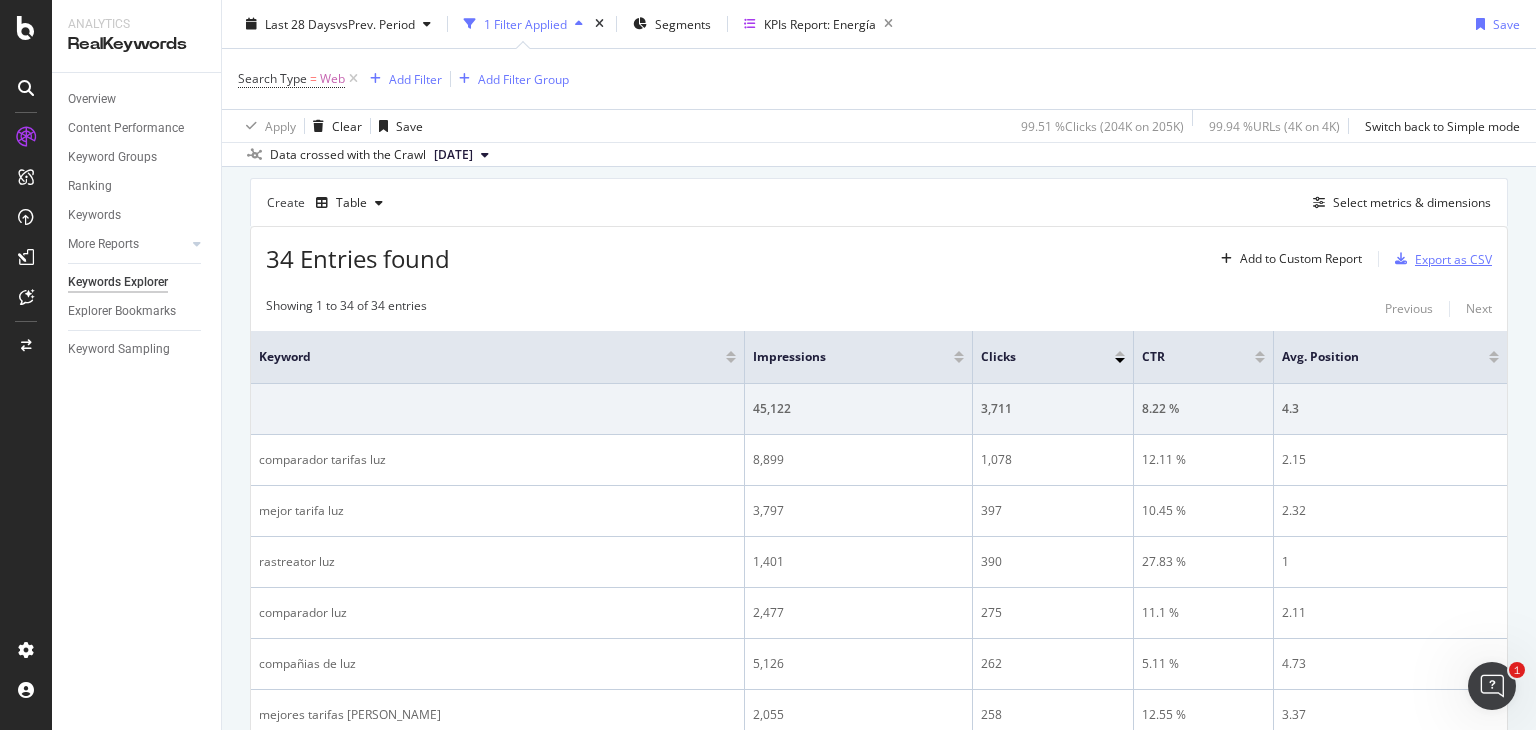 click at bounding box center (1401, 259) 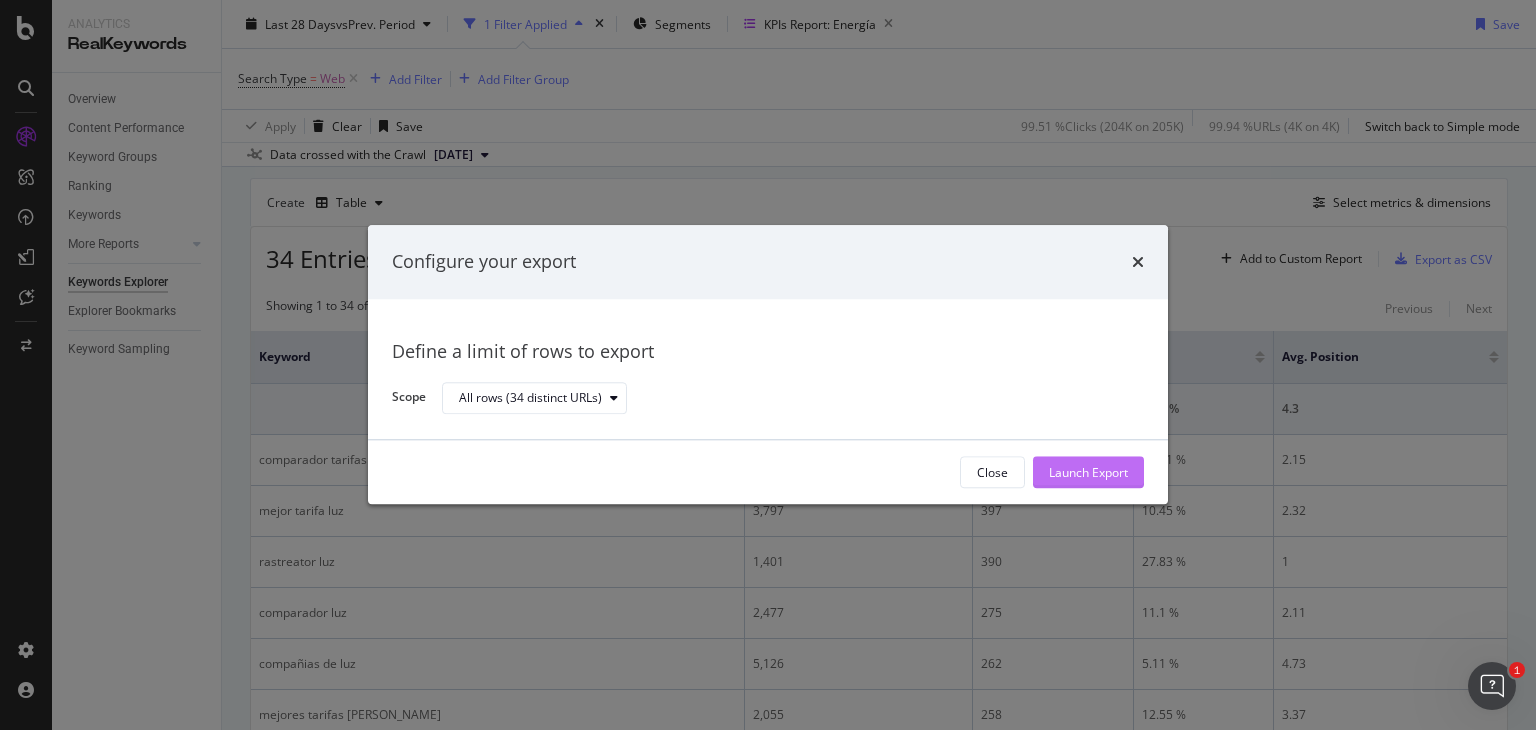 click on "Launch Export" at bounding box center [1088, 472] 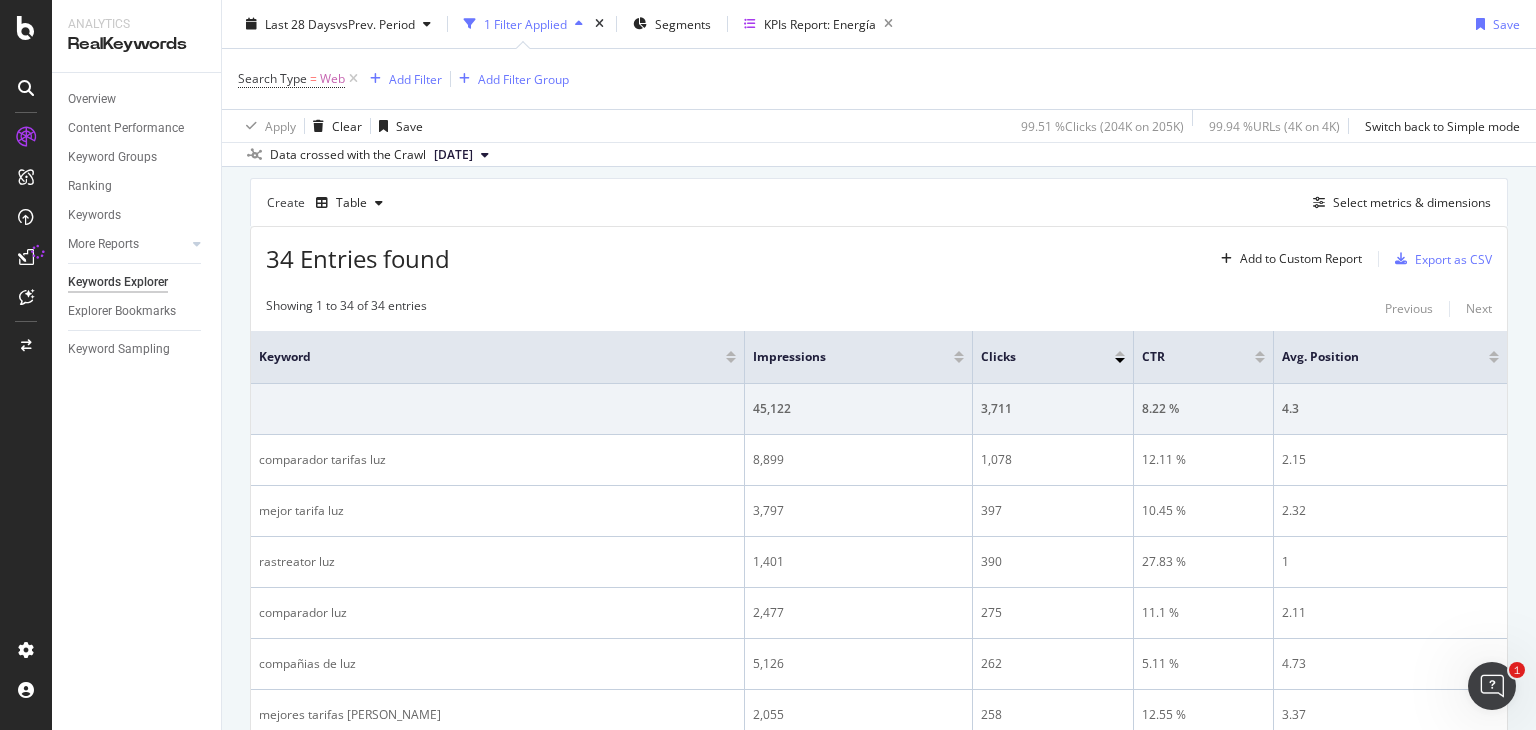 click on "Last 28 Days  vs  Prev. Period 1 Filter Applied Segments KPIs Report: Energía Save" at bounding box center (879, 28) 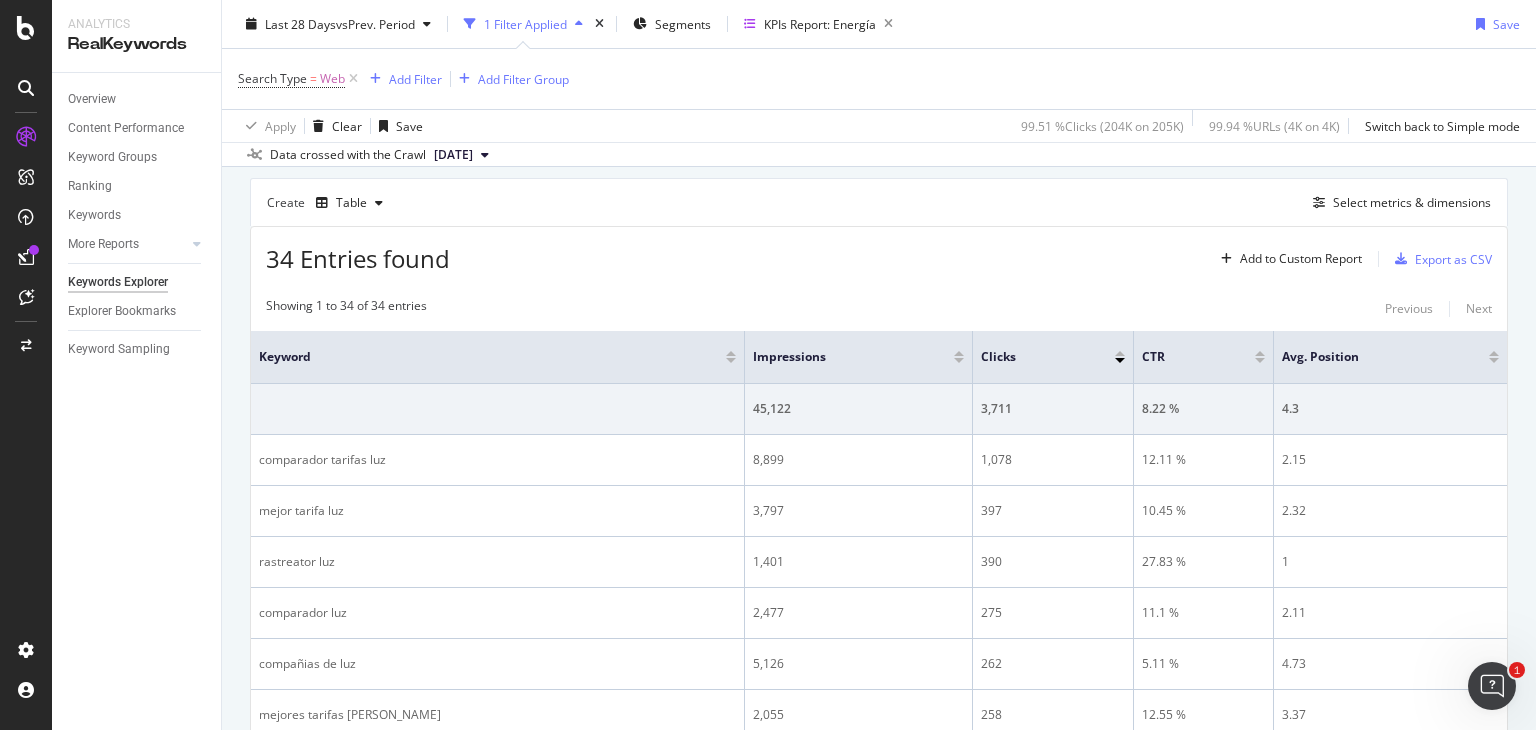 click on "Last 28 Days  vs  Prev. Period 1 Filter Applied Segments KPIs Report: Energía Save" at bounding box center (879, 28) 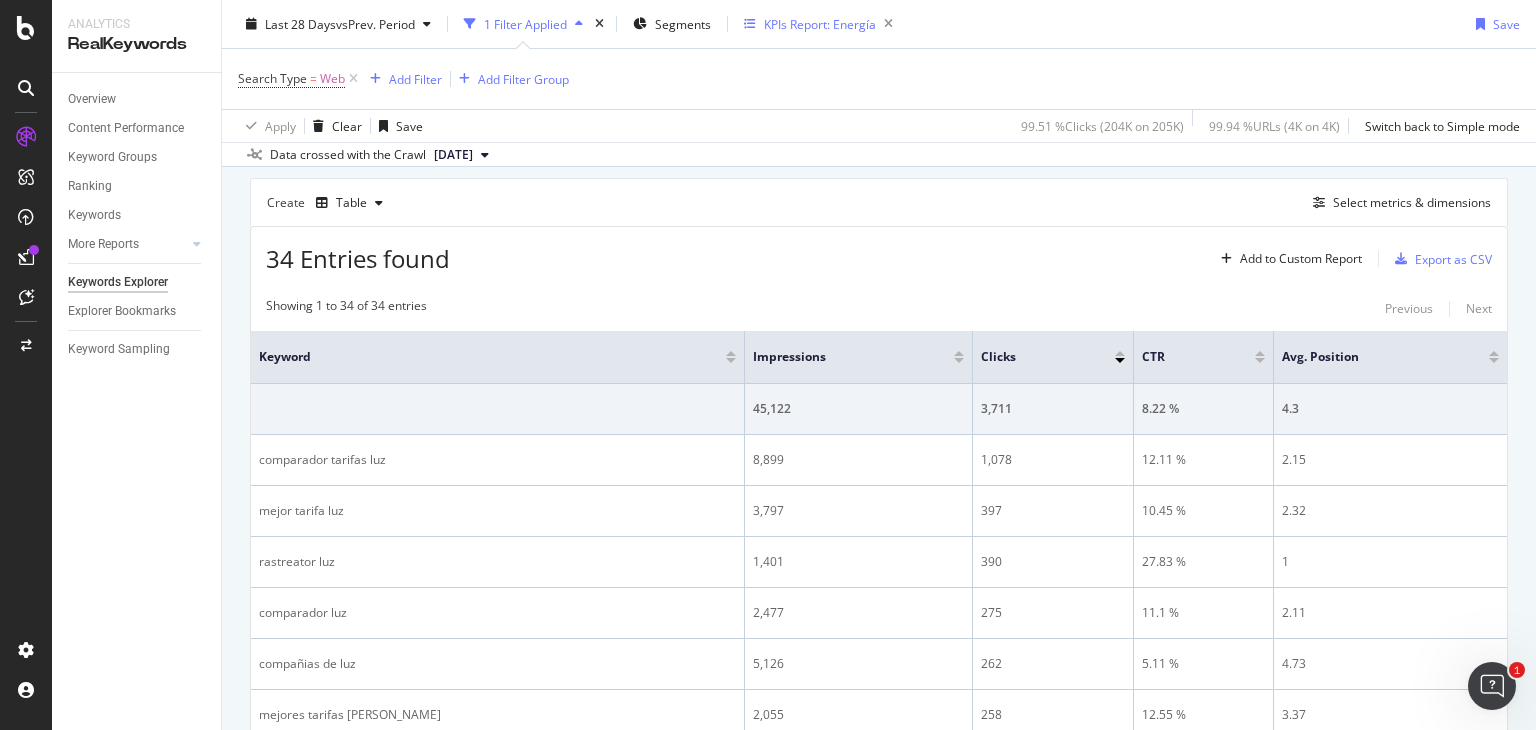 click on "KPIs Report: Energía" at bounding box center [820, 23] 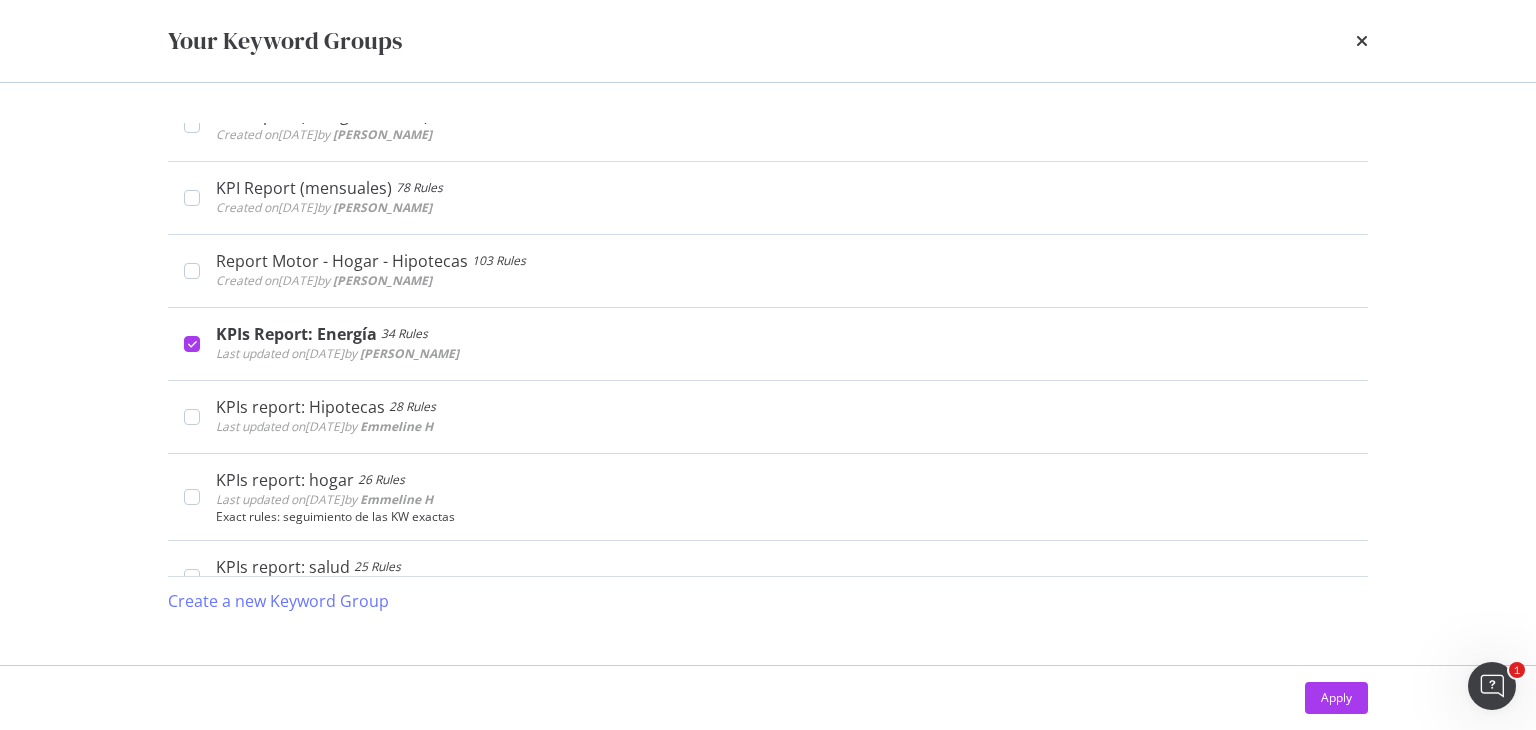 scroll, scrollTop: 620, scrollLeft: 0, axis: vertical 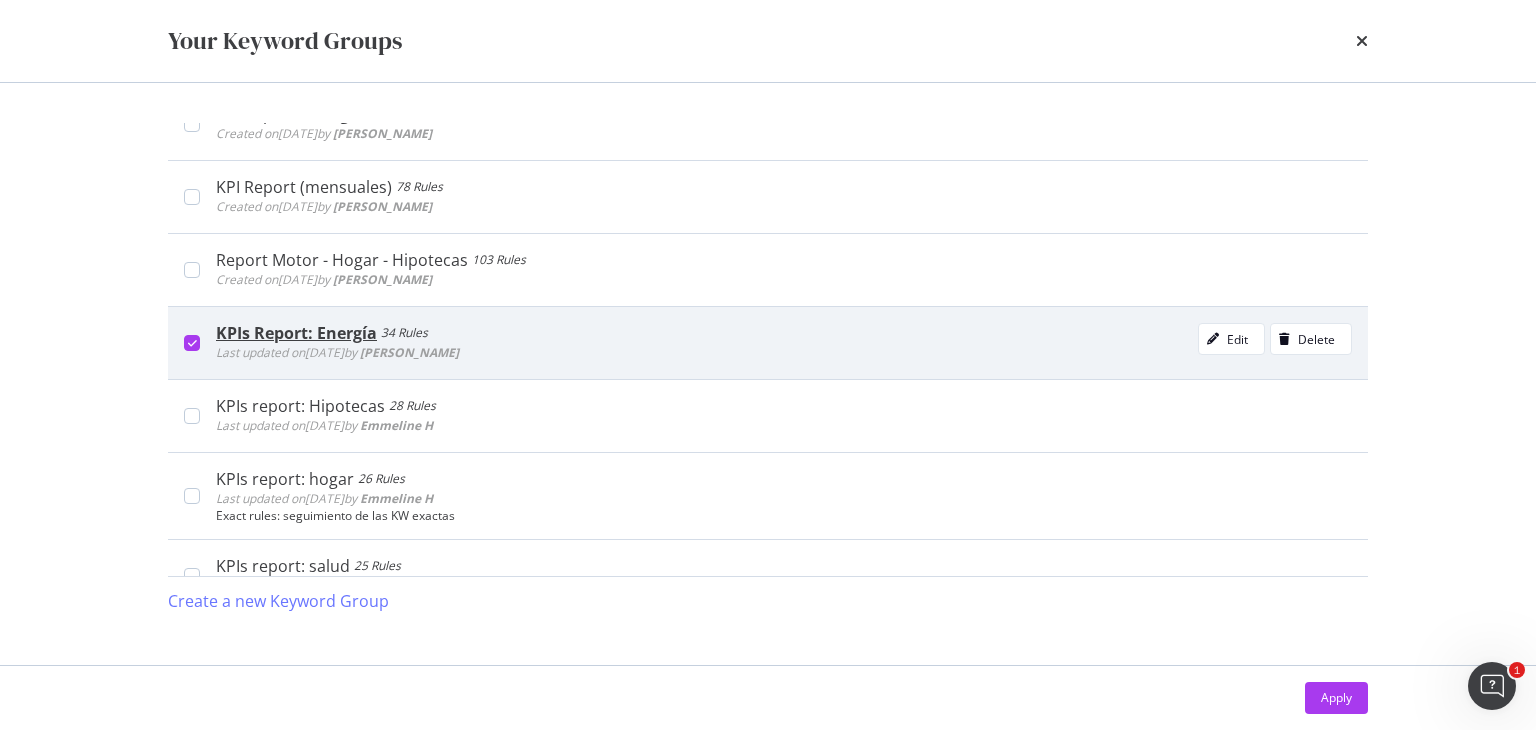 click on "KPIs Report: Energía 34 Rules Last updated on  [DATE]  by   [PERSON_NAME]" at bounding box center [776, 343] 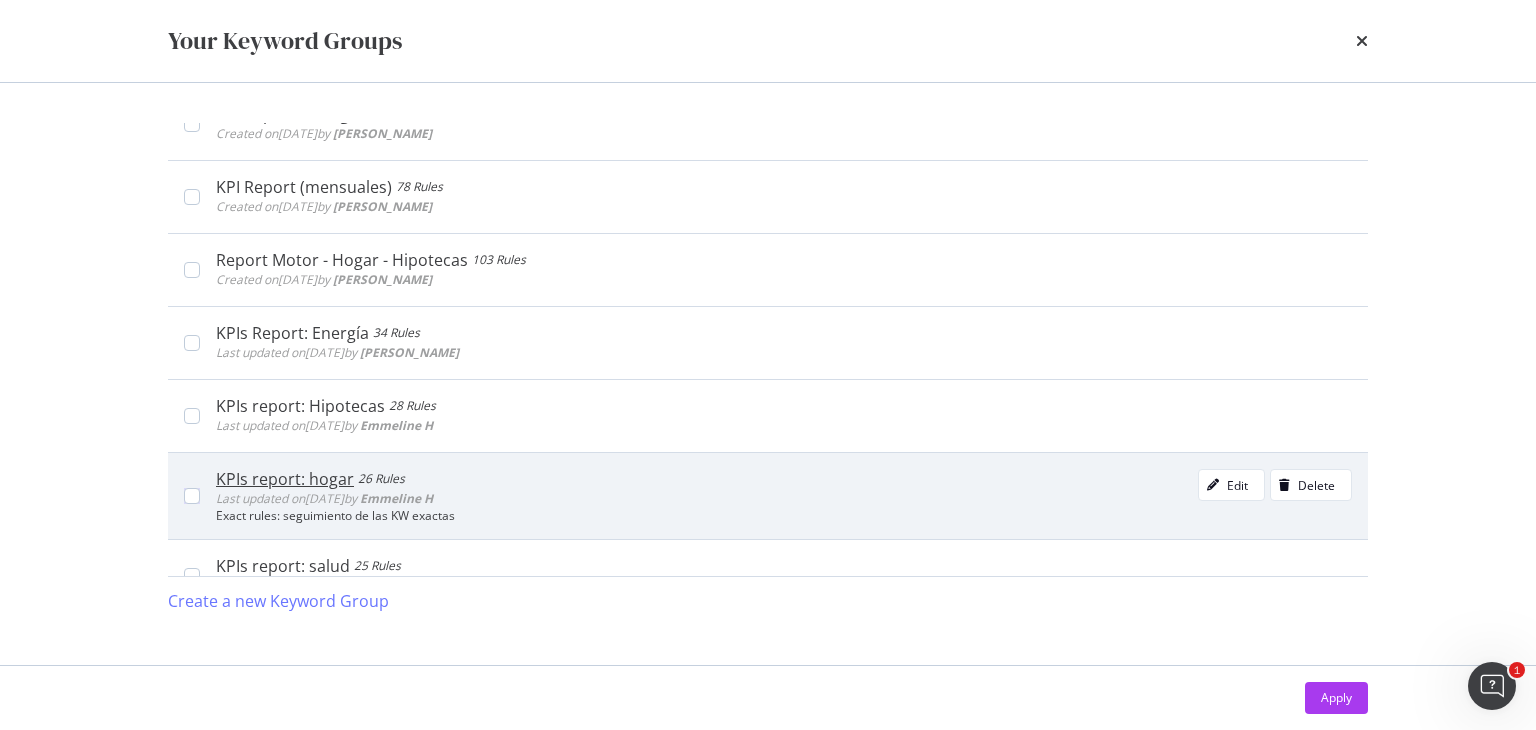 click on "KPIs report: hogar 26 Rules Last updated on  [DATE]  by   [PERSON_NAME] Edit Delete Exact rules: seguimiento de las KW exactas" at bounding box center [768, 495] 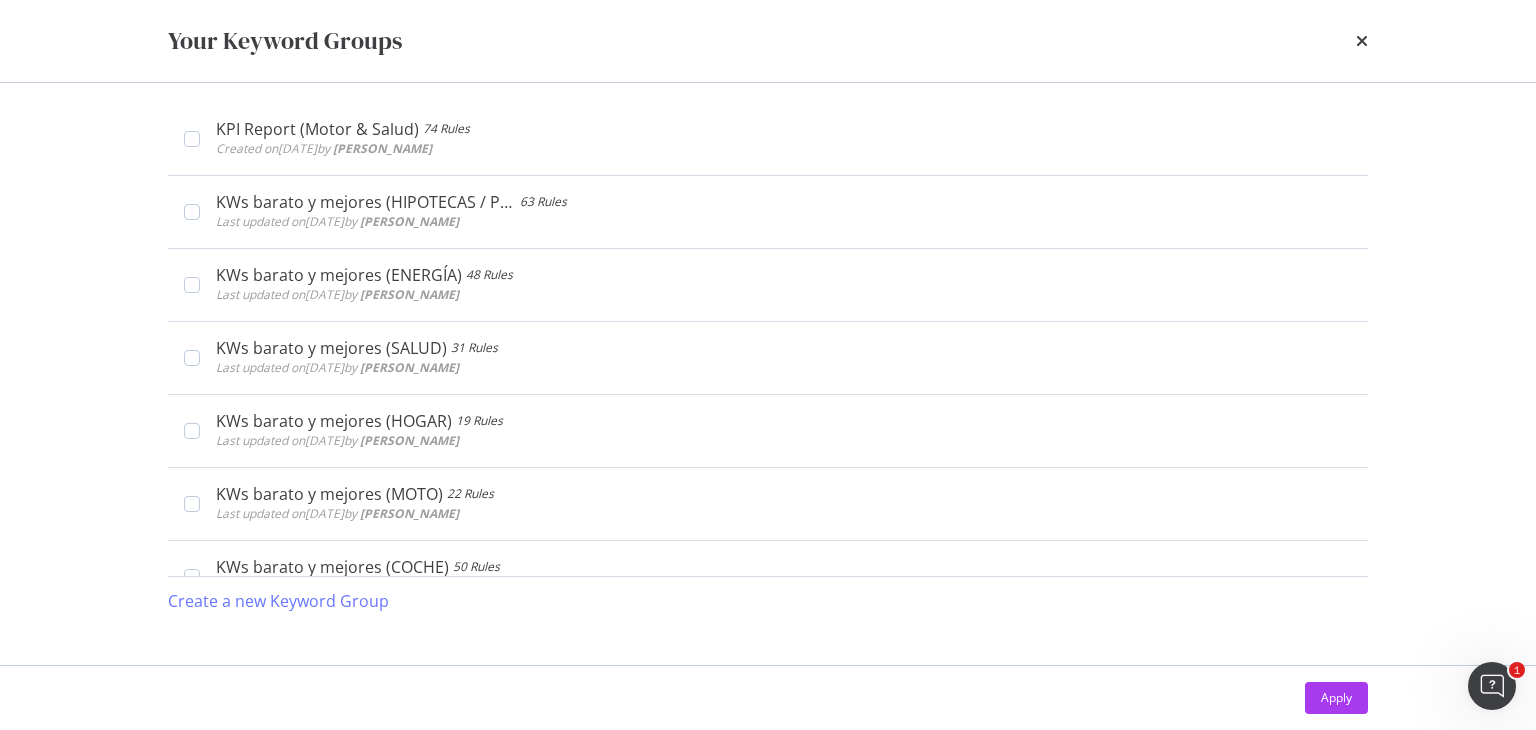 scroll, scrollTop: 0, scrollLeft: 0, axis: both 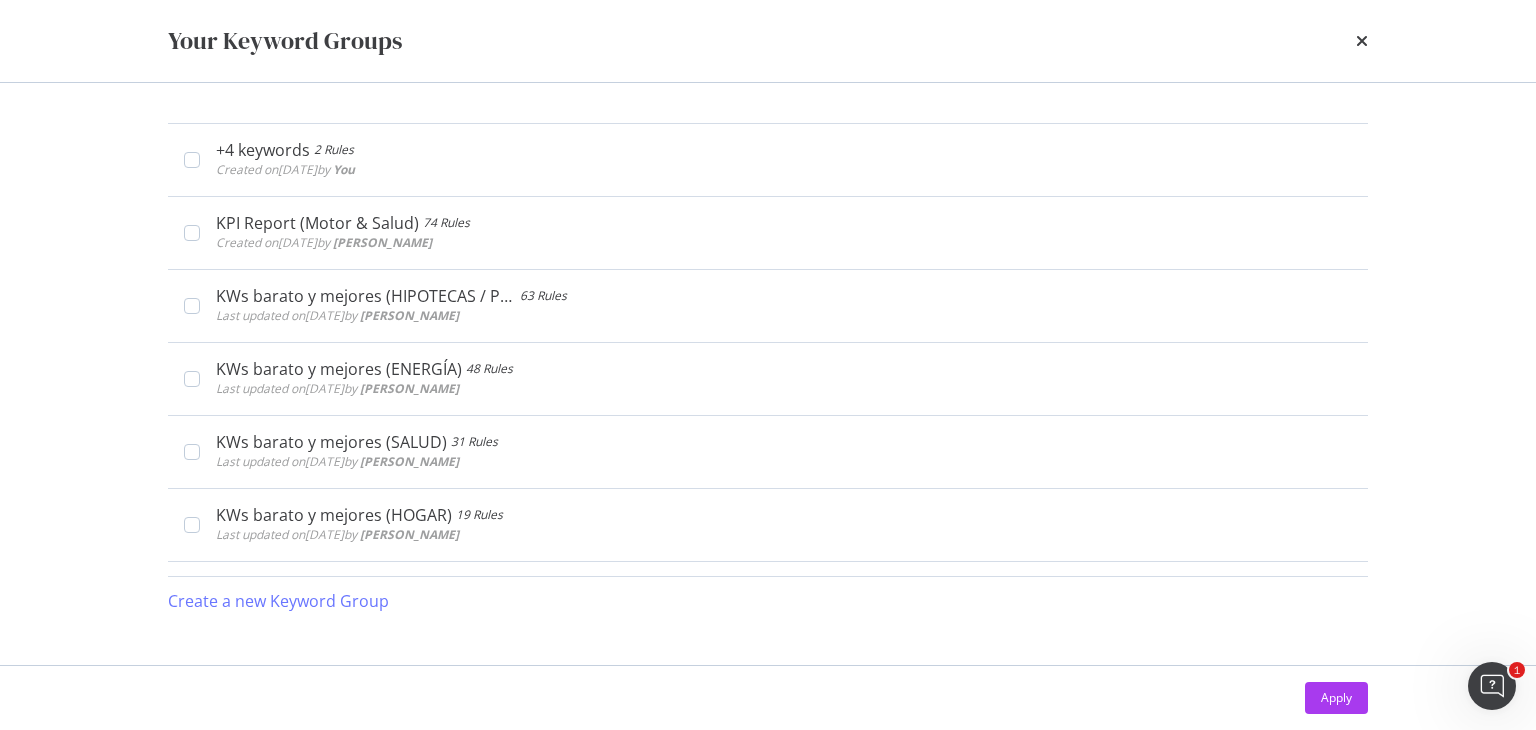 click on "Apply" at bounding box center (768, 698) 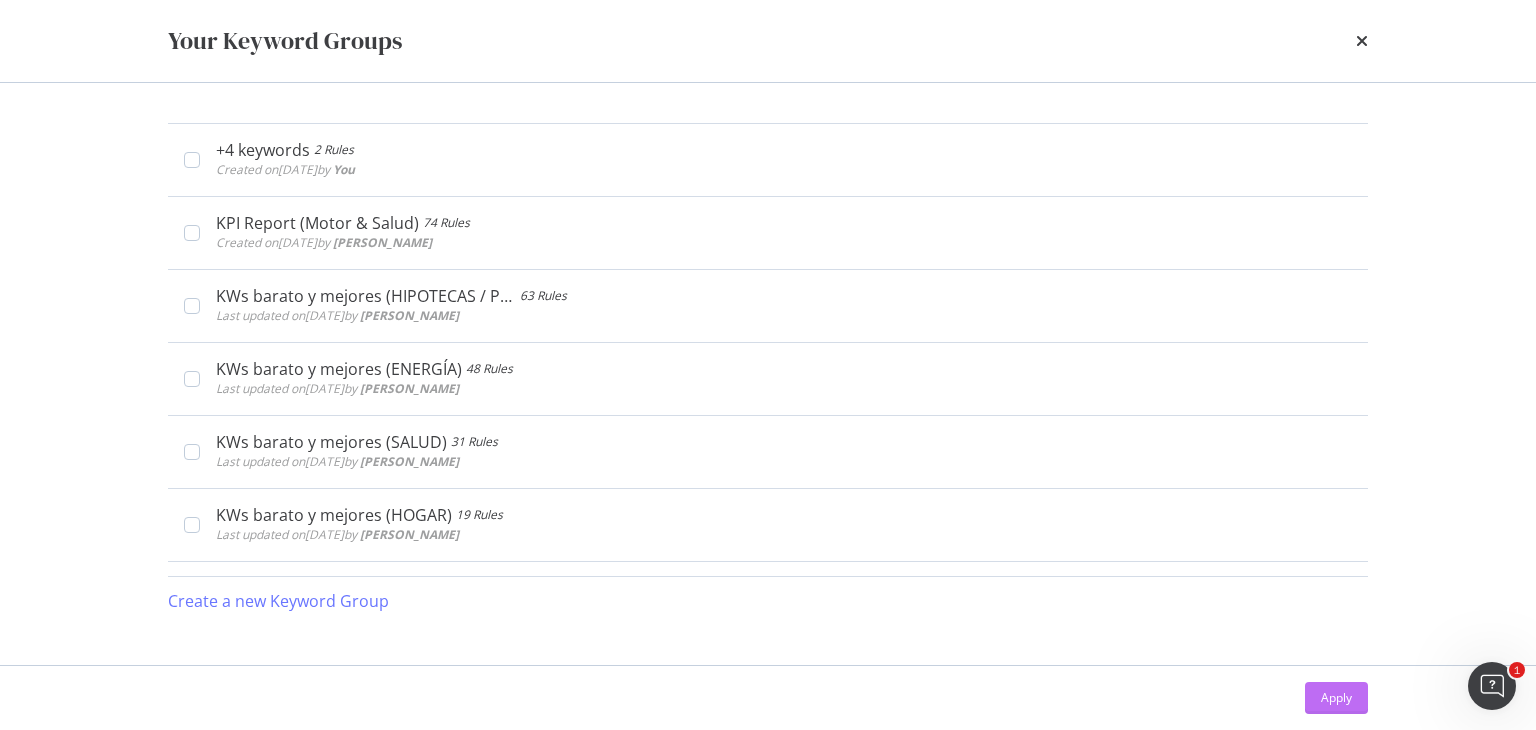 click on "Apply" at bounding box center (1336, 698) 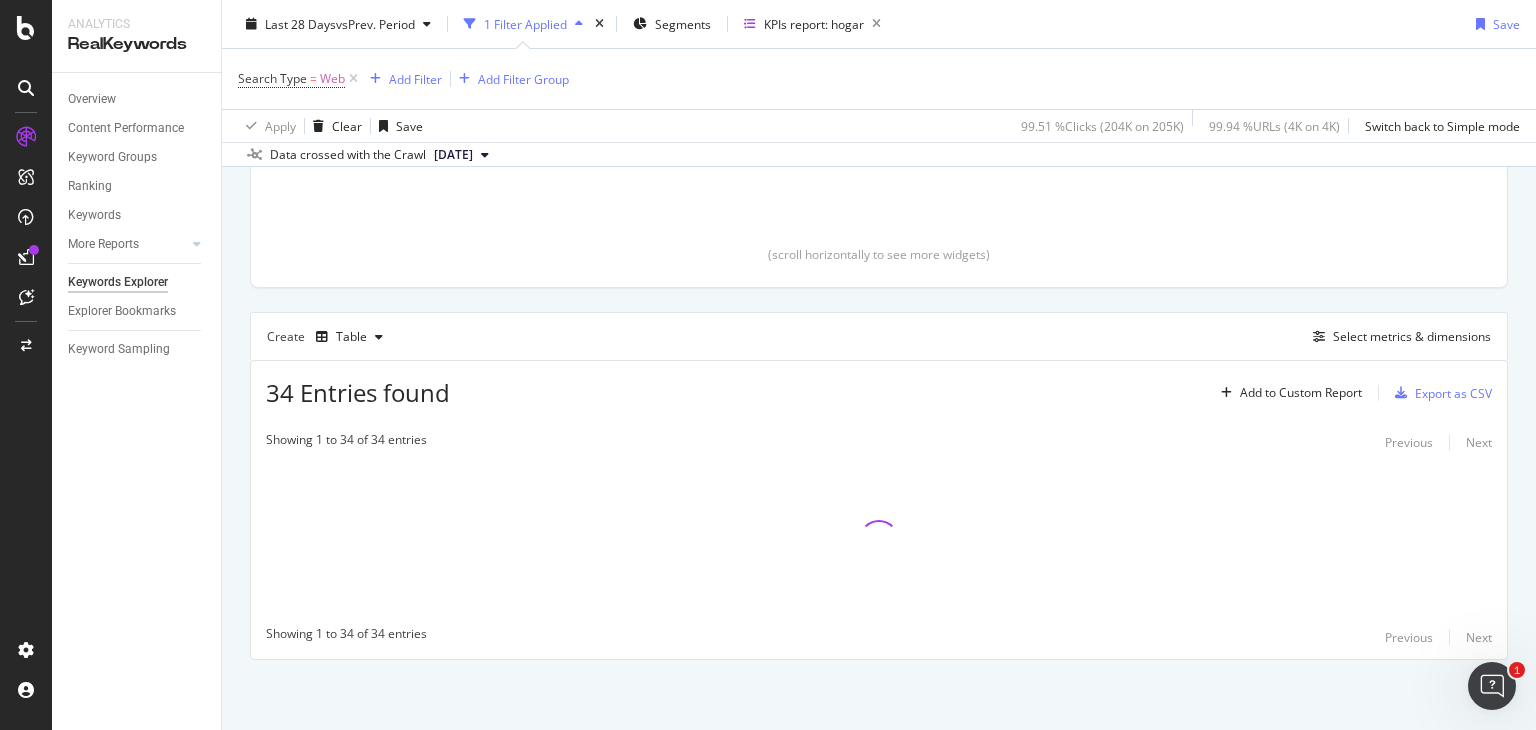 scroll, scrollTop: 403, scrollLeft: 0, axis: vertical 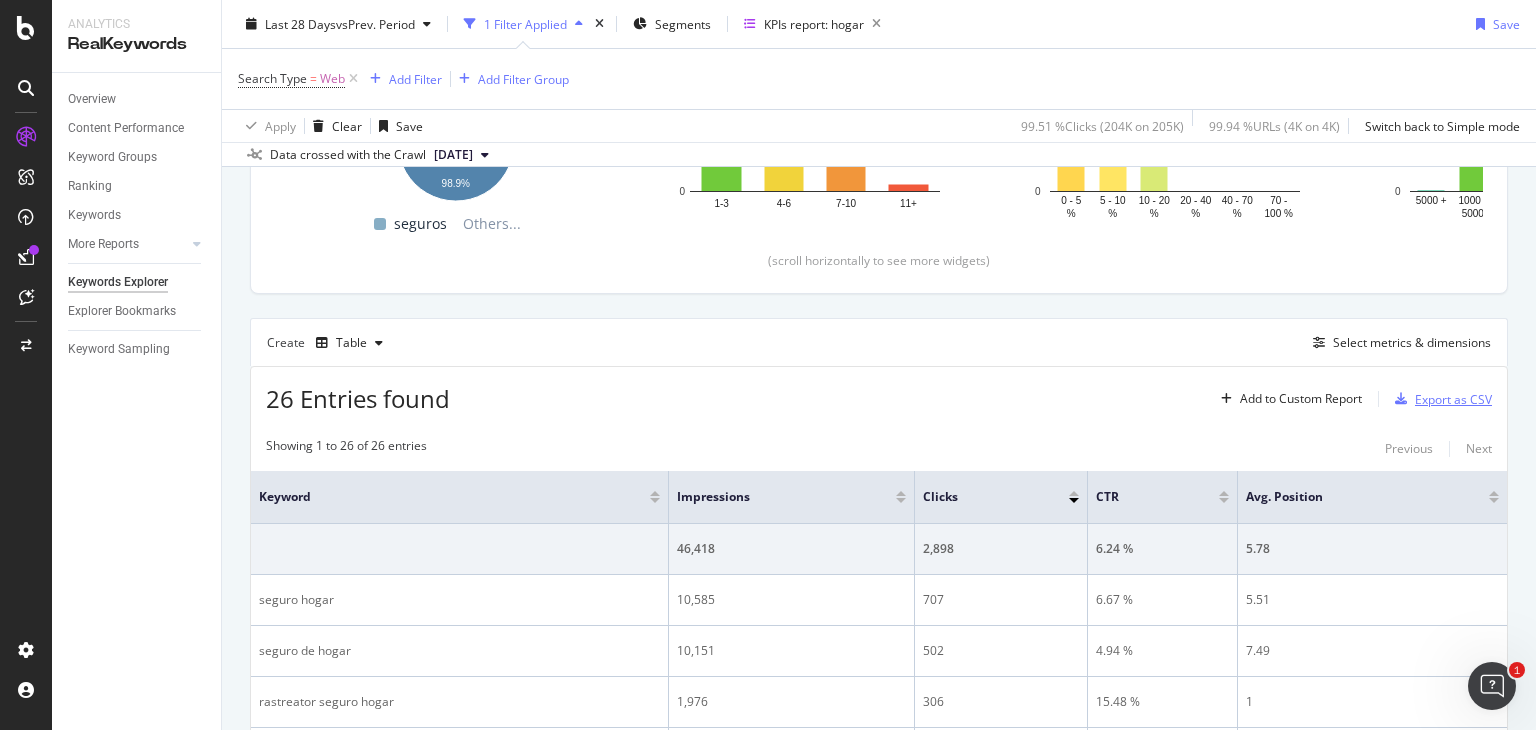 click on "Export as CSV" at bounding box center [1453, 399] 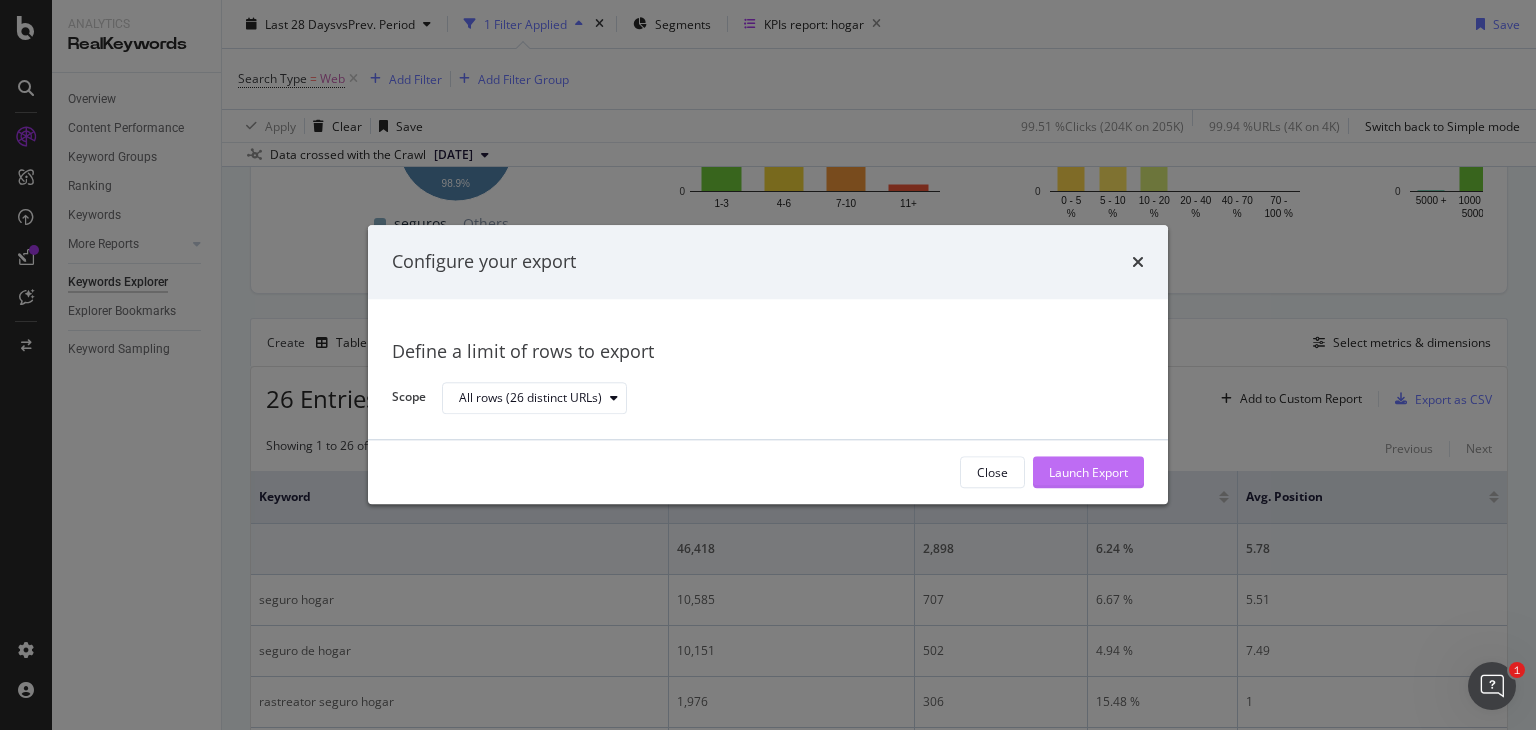 click on "Launch Export" at bounding box center [1088, 472] 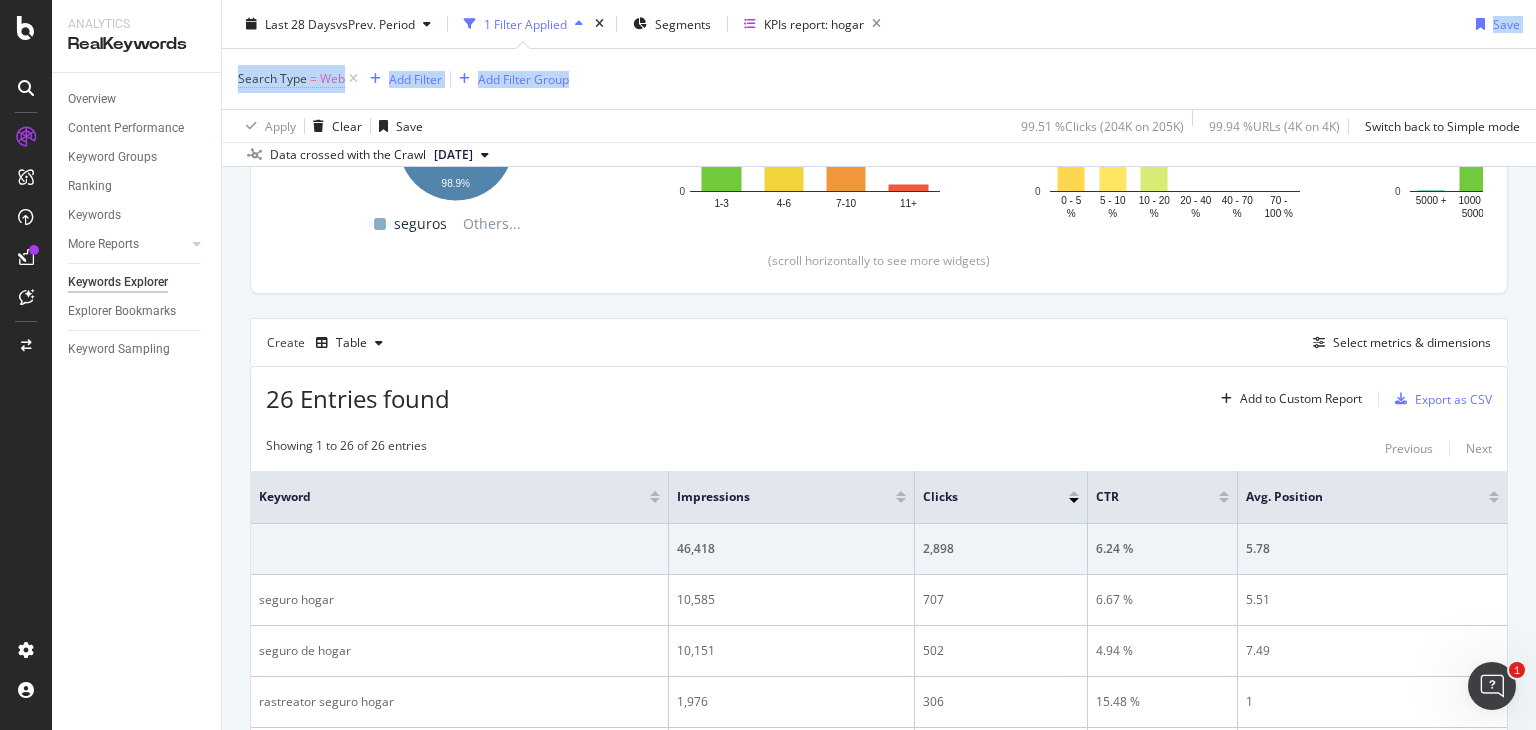 drag, startPoint x: 1057, startPoint y: 64, endPoint x: 1048, endPoint y: 39, distance: 26.57066 